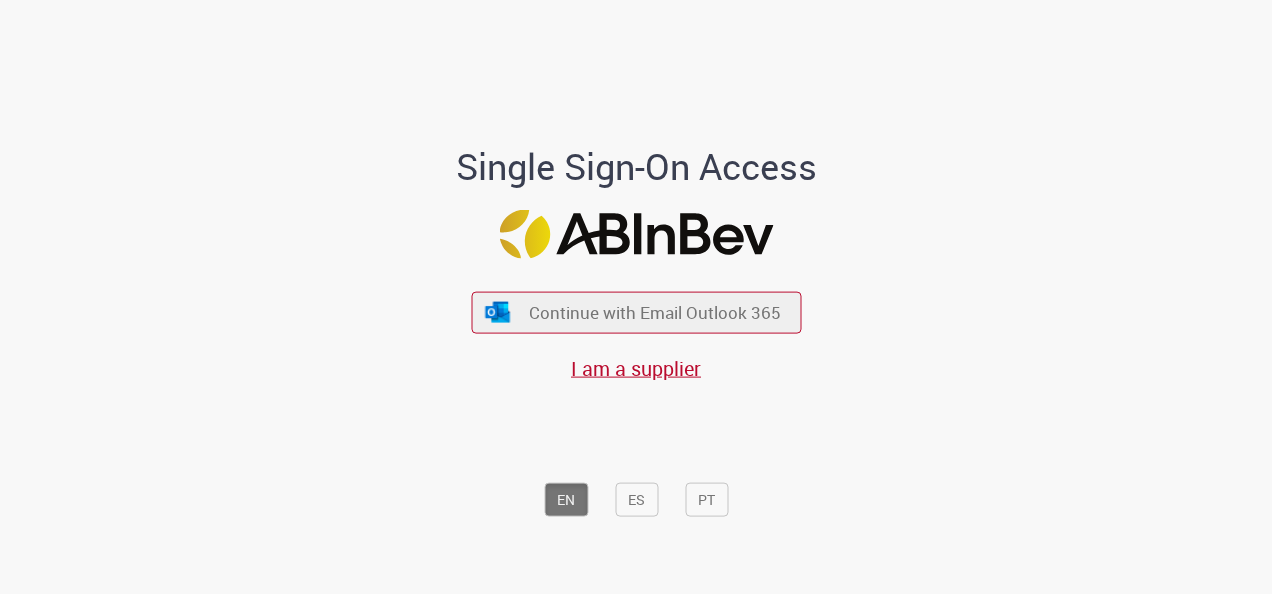 scroll, scrollTop: 0, scrollLeft: 0, axis: both 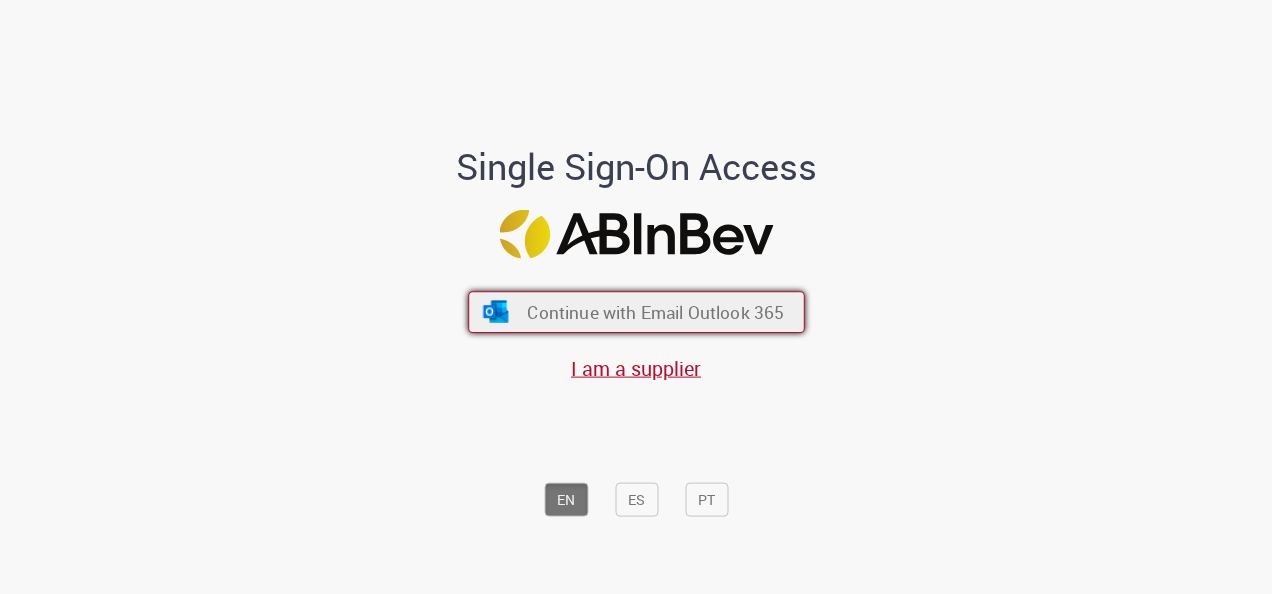 click on "Continue with Email Outlook 365" at bounding box center (655, 312) 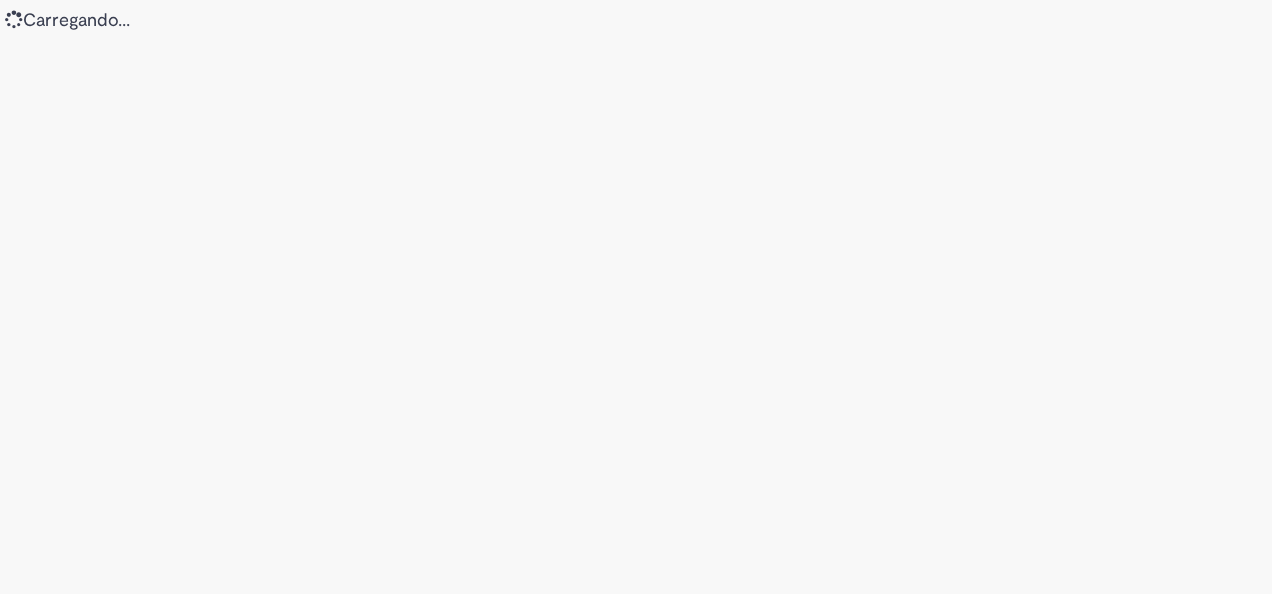 scroll, scrollTop: 0, scrollLeft: 0, axis: both 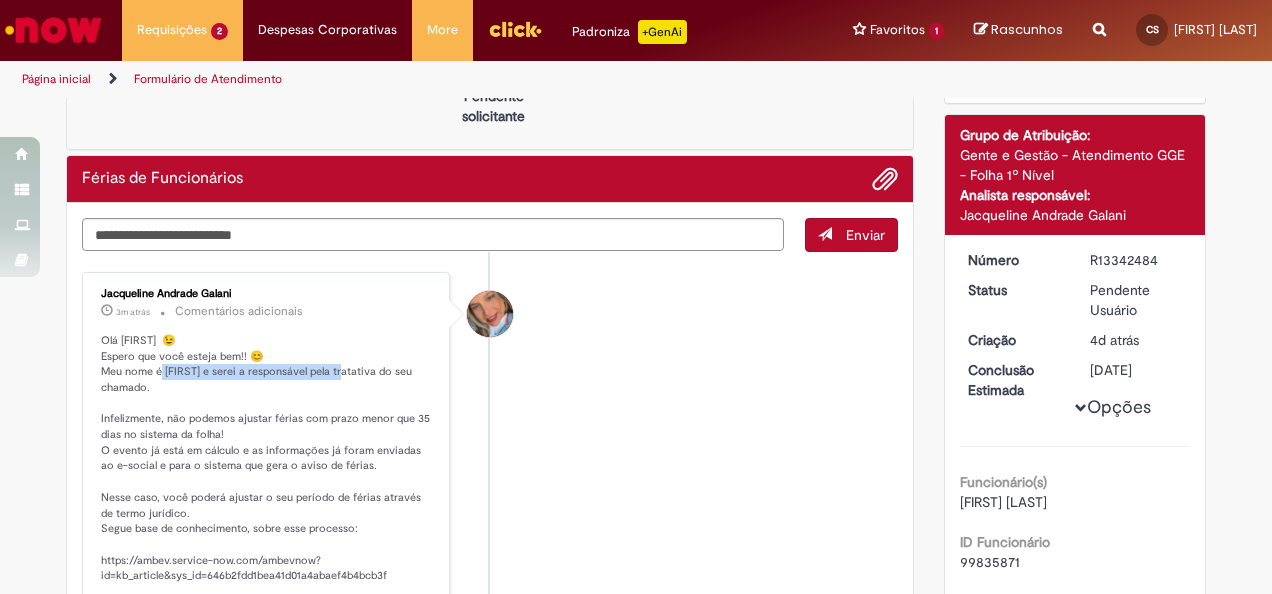drag, startPoint x: 164, startPoint y: 370, endPoint x: 345, endPoint y: 364, distance: 181.09943 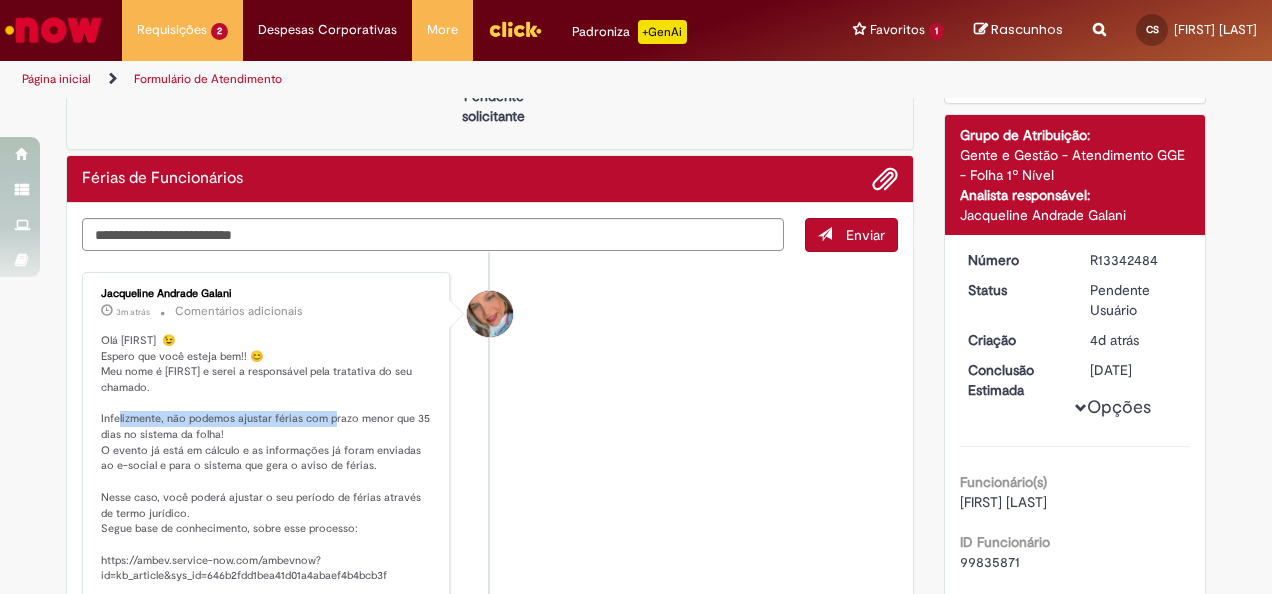 drag, startPoint x: 104, startPoint y: 418, endPoint x: 319, endPoint y: 413, distance: 215.05814 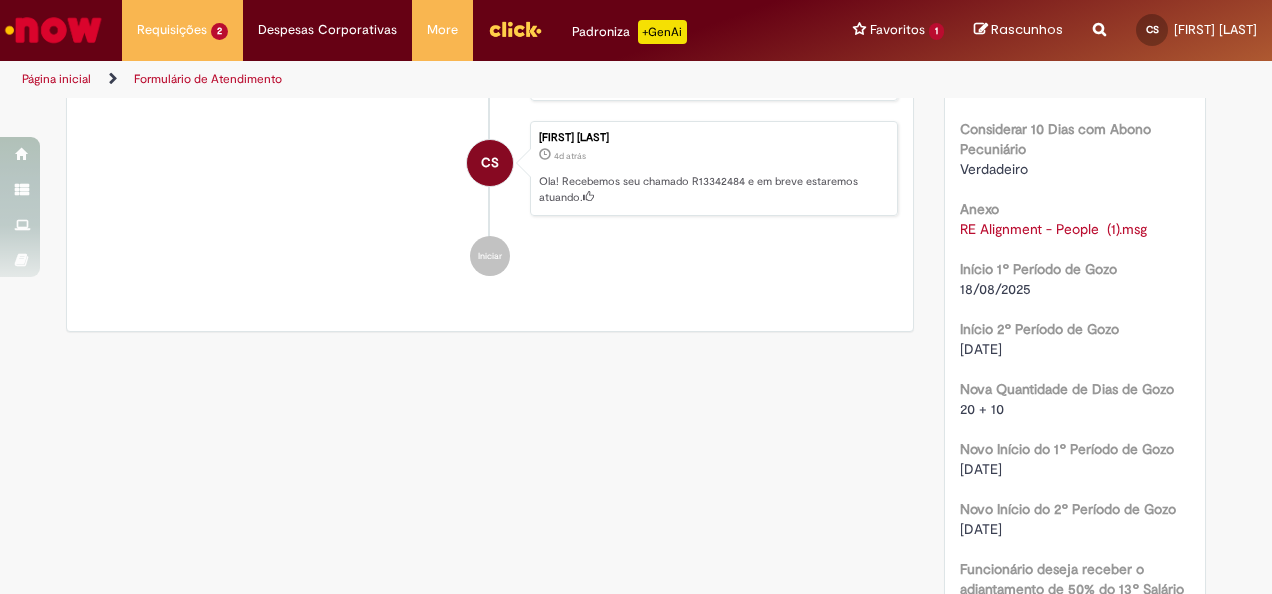 scroll, scrollTop: 1000, scrollLeft: 0, axis: vertical 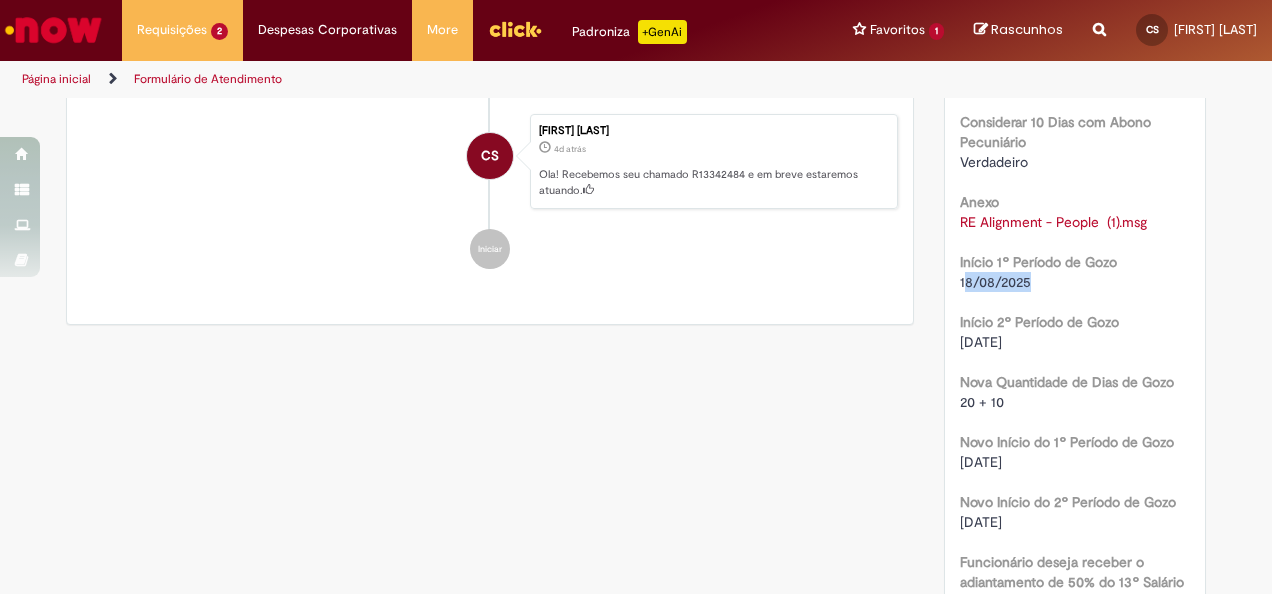 drag, startPoint x: 1031, startPoint y: 318, endPoint x: 958, endPoint y: 310, distance: 73.43705 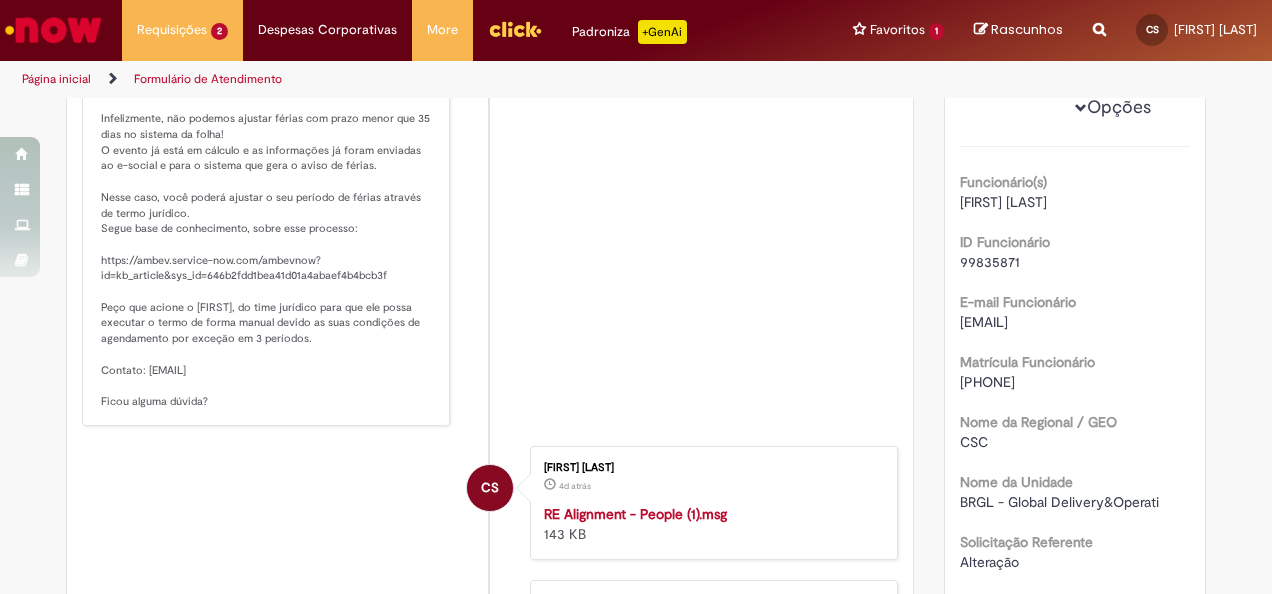 scroll, scrollTop: 300, scrollLeft: 0, axis: vertical 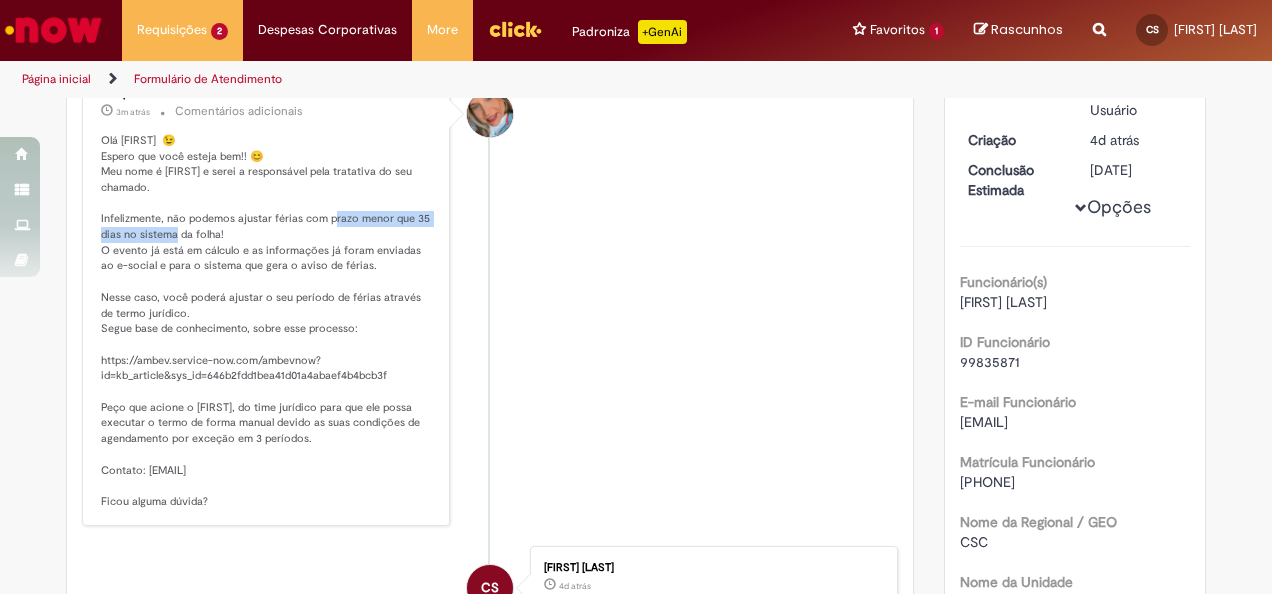 drag, startPoint x: 162, startPoint y: 226, endPoint x: 319, endPoint y: 217, distance: 157.25775 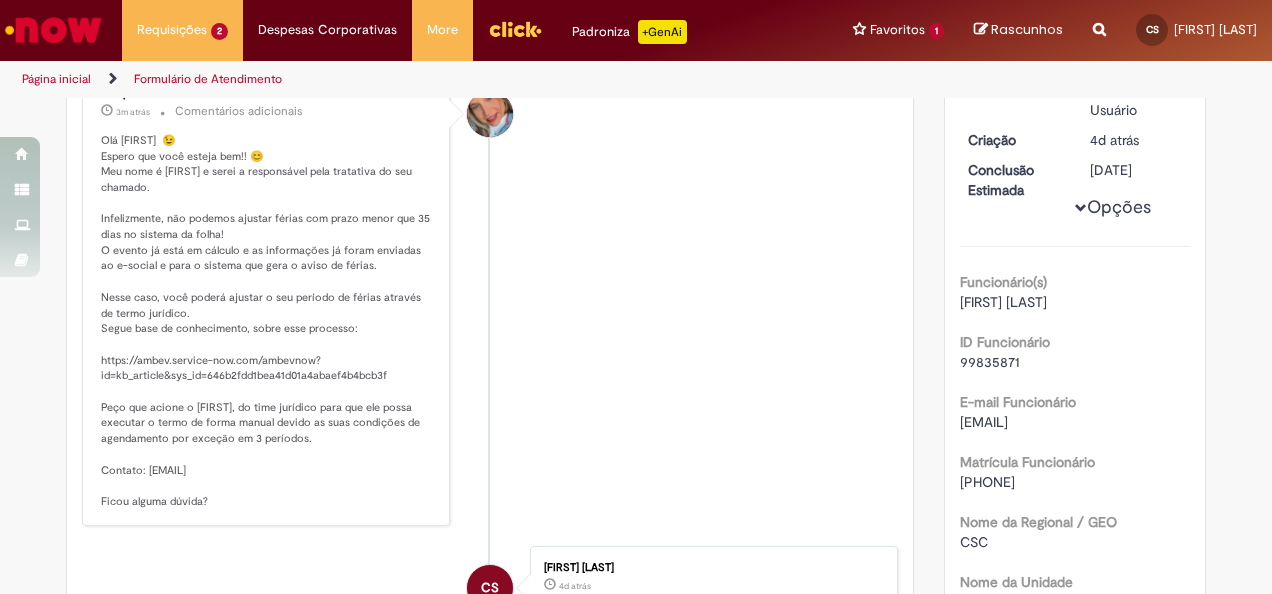 drag, startPoint x: 319, startPoint y: 217, endPoint x: 276, endPoint y: 236, distance: 47.010635 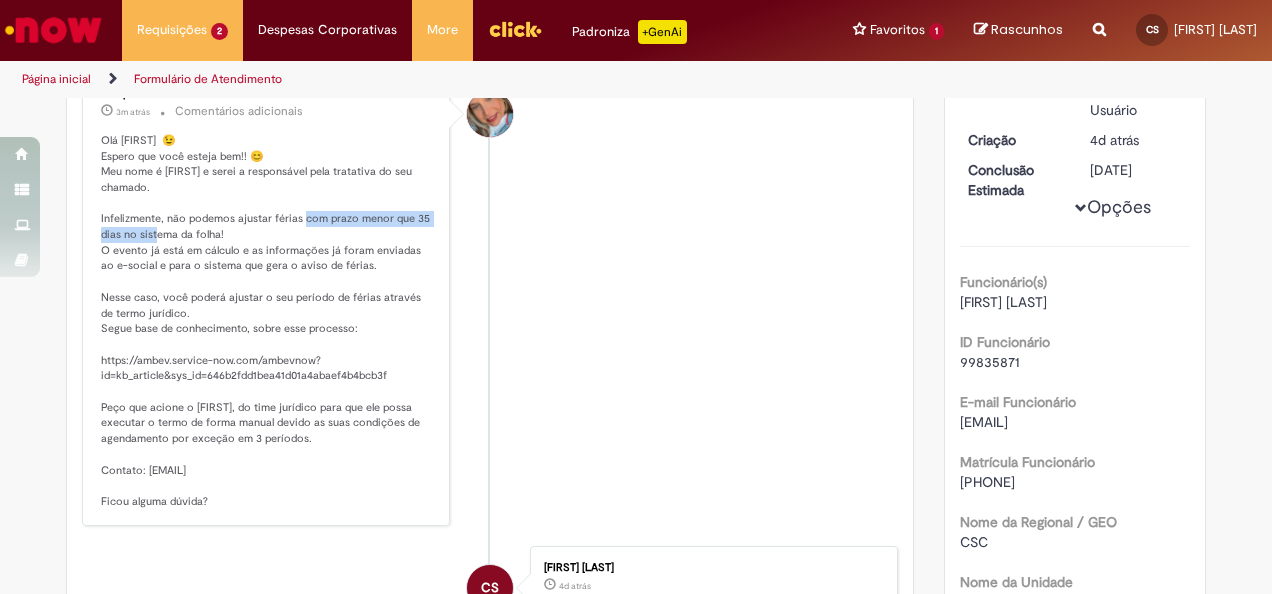 drag, startPoint x: 143, startPoint y: 225, endPoint x: 291, endPoint y: 217, distance: 148.21606 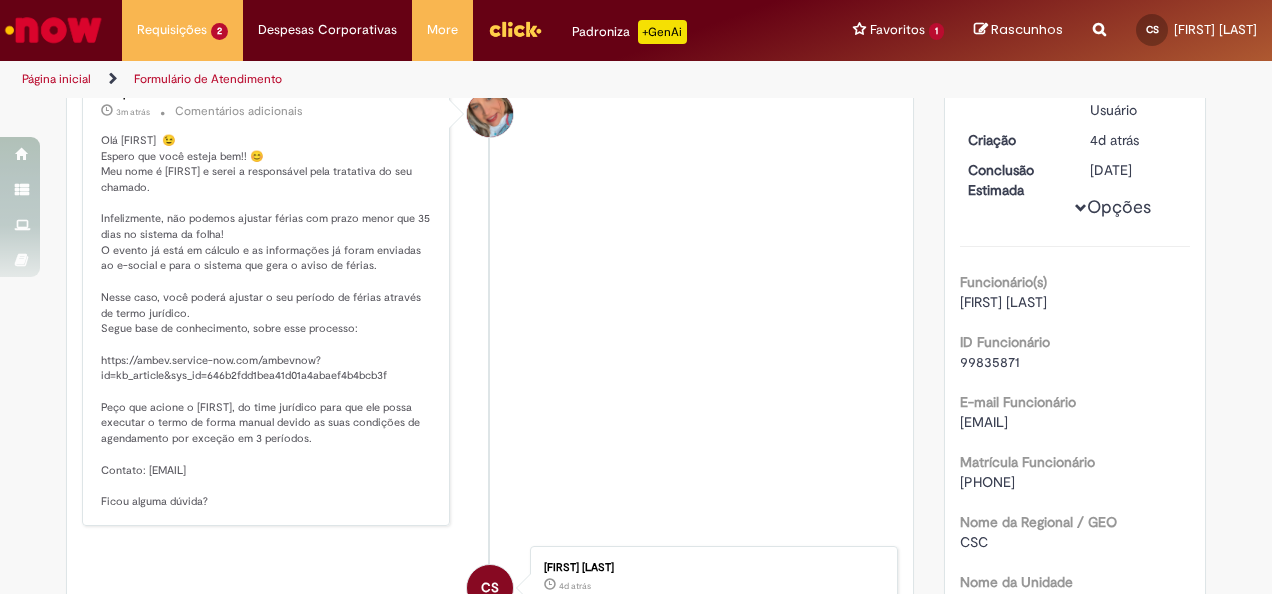 drag, startPoint x: 291, startPoint y: 217, endPoint x: 165, endPoint y: 240, distance: 128.082 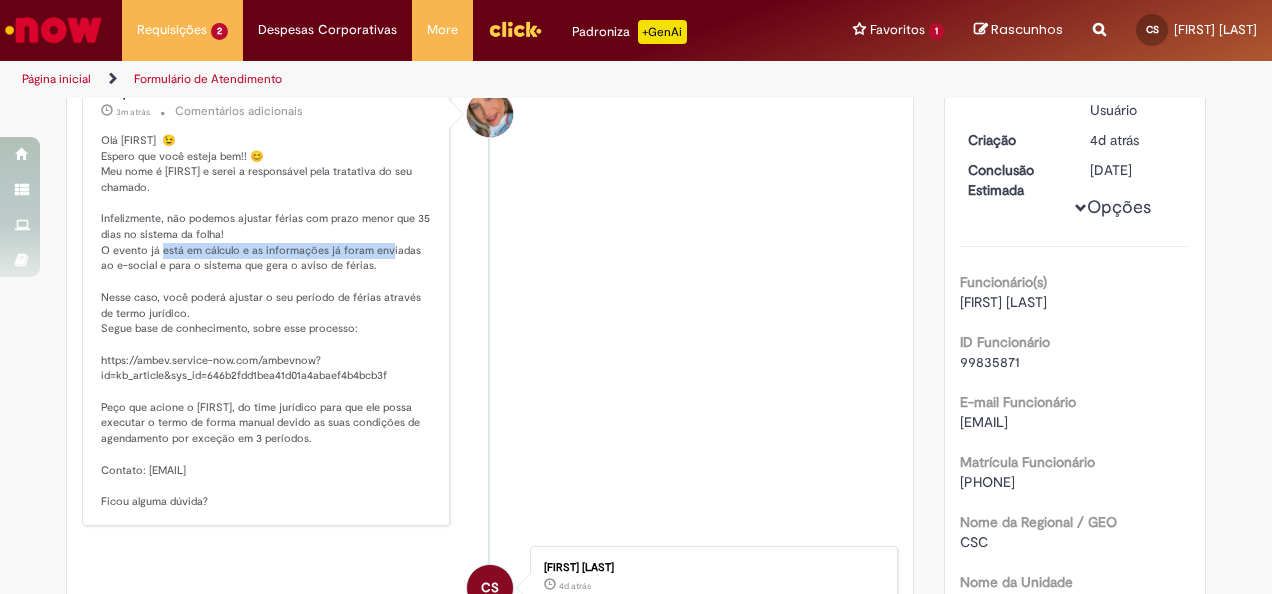 drag, startPoint x: 147, startPoint y: 241, endPoint x: 372, endPoint y: 245, distance: 225.03555 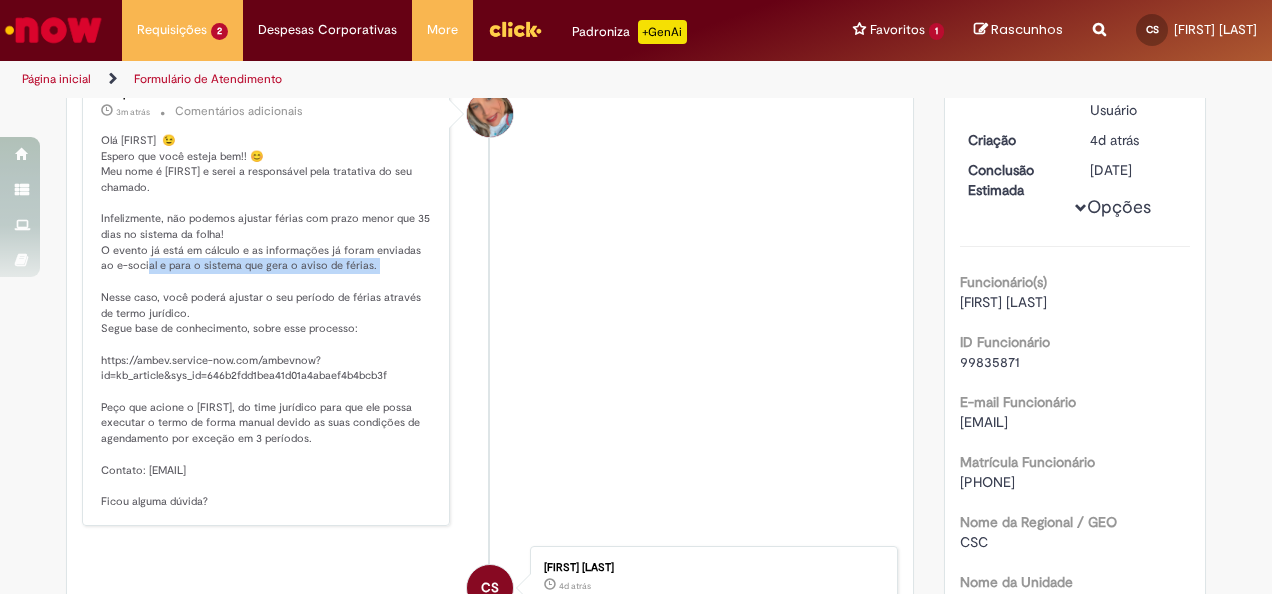 drag, startPoint x: 118, startPoint y: 262, endPoint x: 358, endPoint y: 260, distance: 240.00833 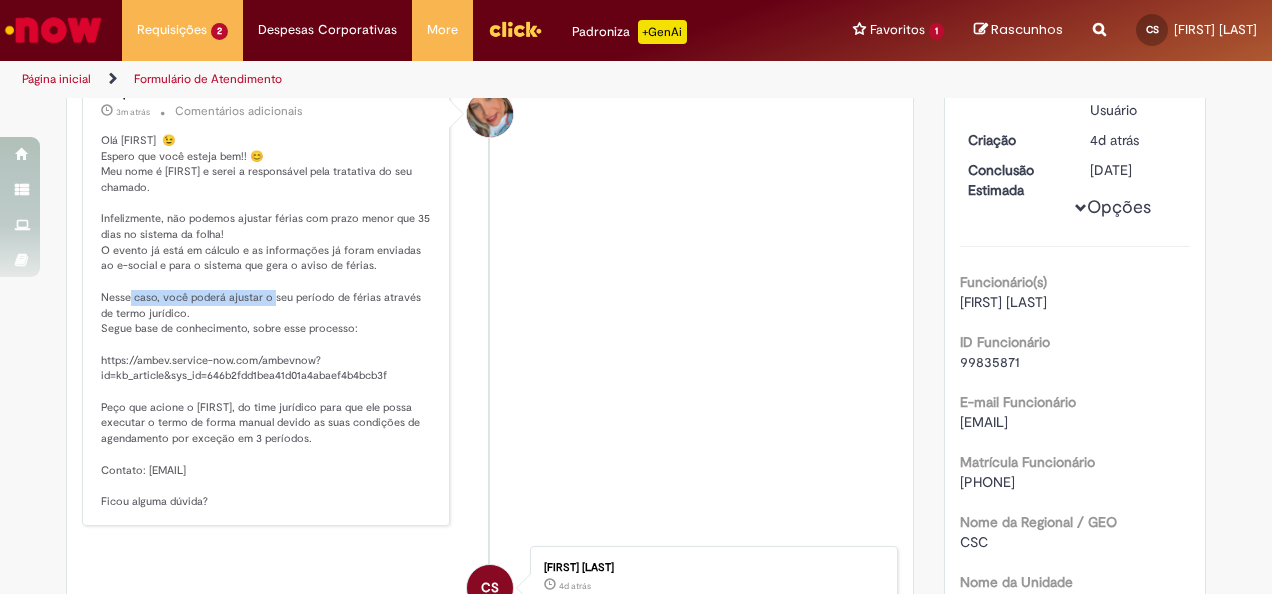 drag, startPoint x: 118, startPoint y: 288, endPoint x: 259, endPoint y: 288, distance: 141 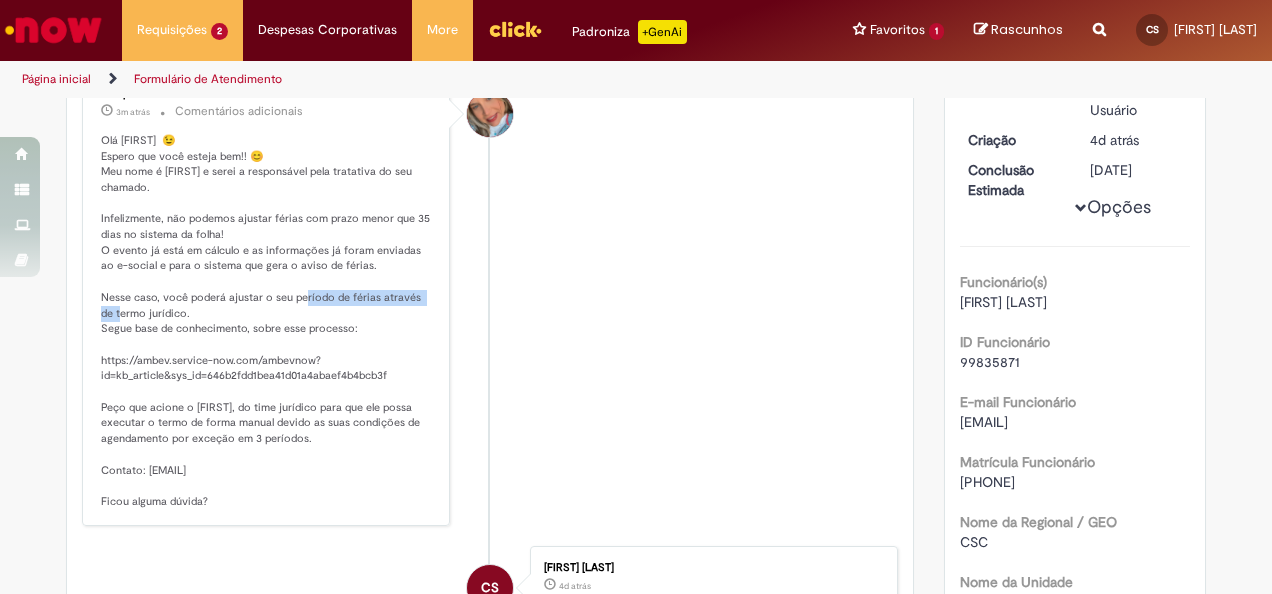 drag, startPoint x: 259, startPoint y: 288, endPoint x: 430, endPoint y: 296, distance: 171.18703 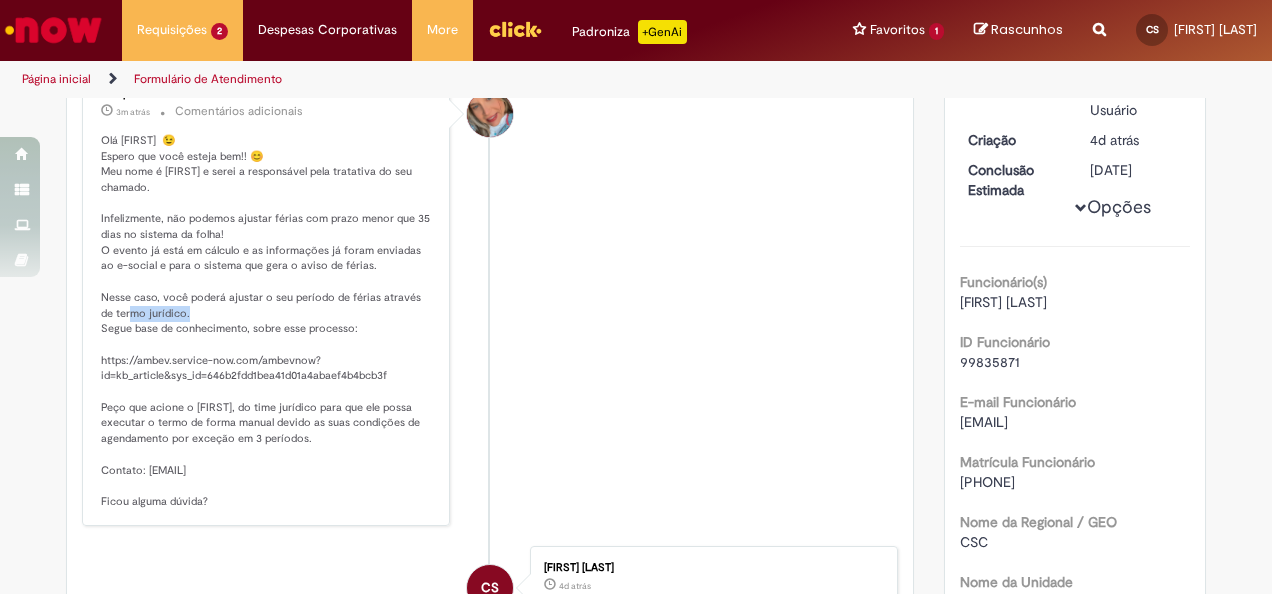 drag, startPoint x: 104, startPoint y: 311, endPoint x: 161, endPoint y: 309, distance: 57.035076 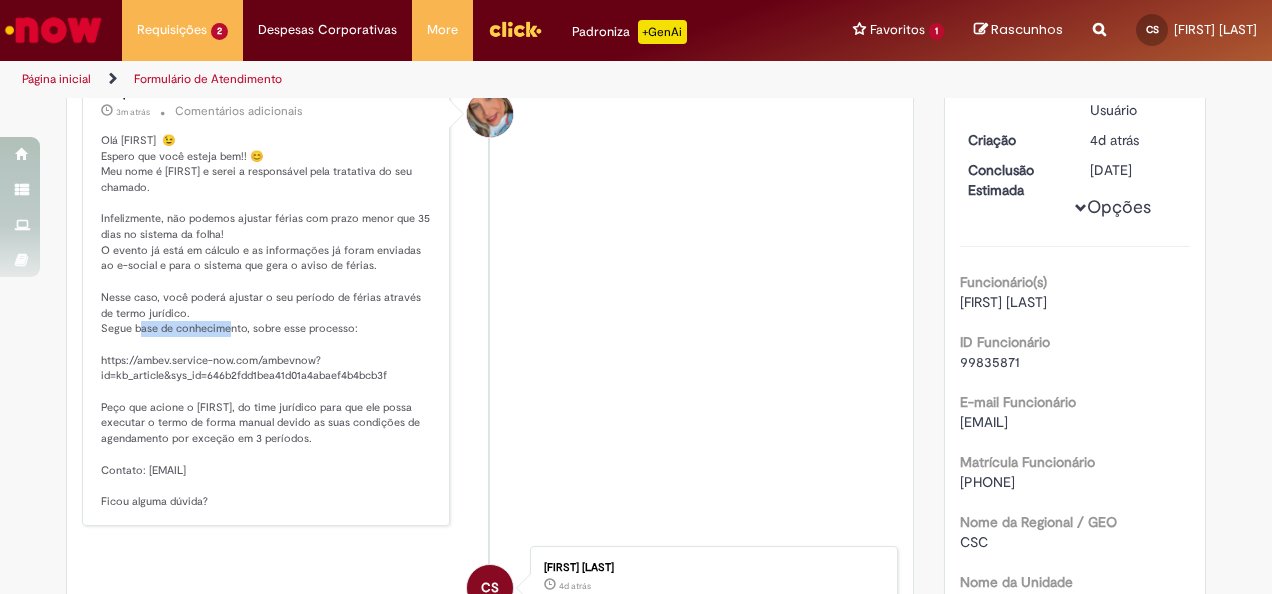 drag, startPoint x: 161, startPoint y: 309, endPoint x: 216, endPoint y: 328, distance: 58.189346 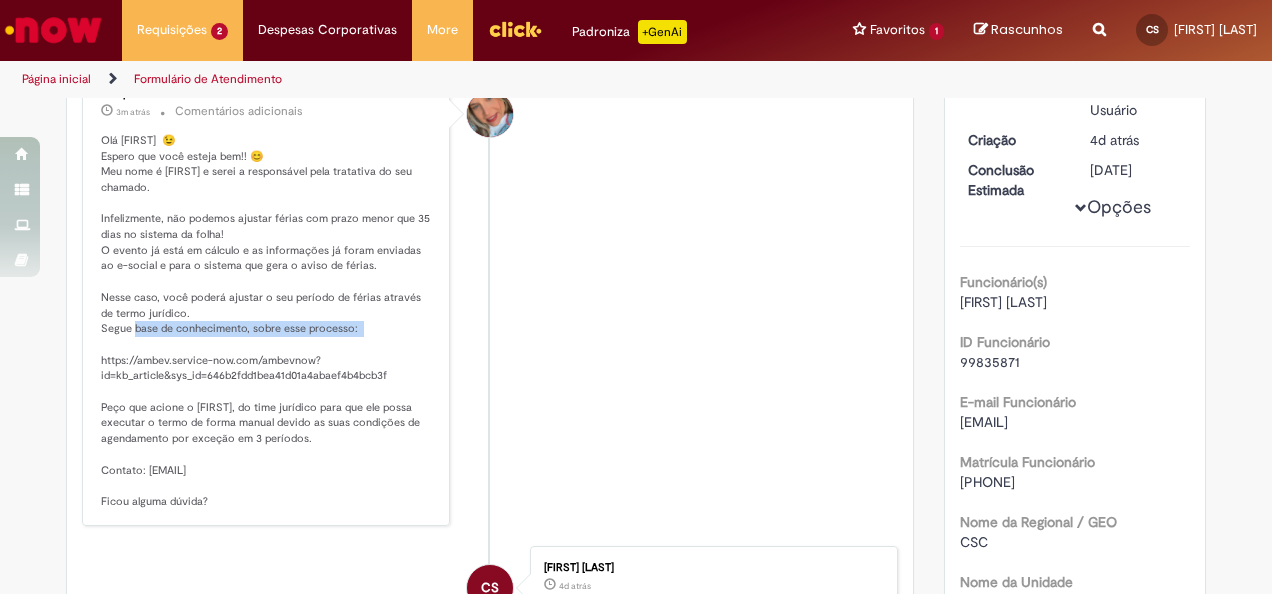 drag, startPoint x: 216, startPoint y: 328, endPoint x: 122, endPoint y: 324, distance: 94.08507 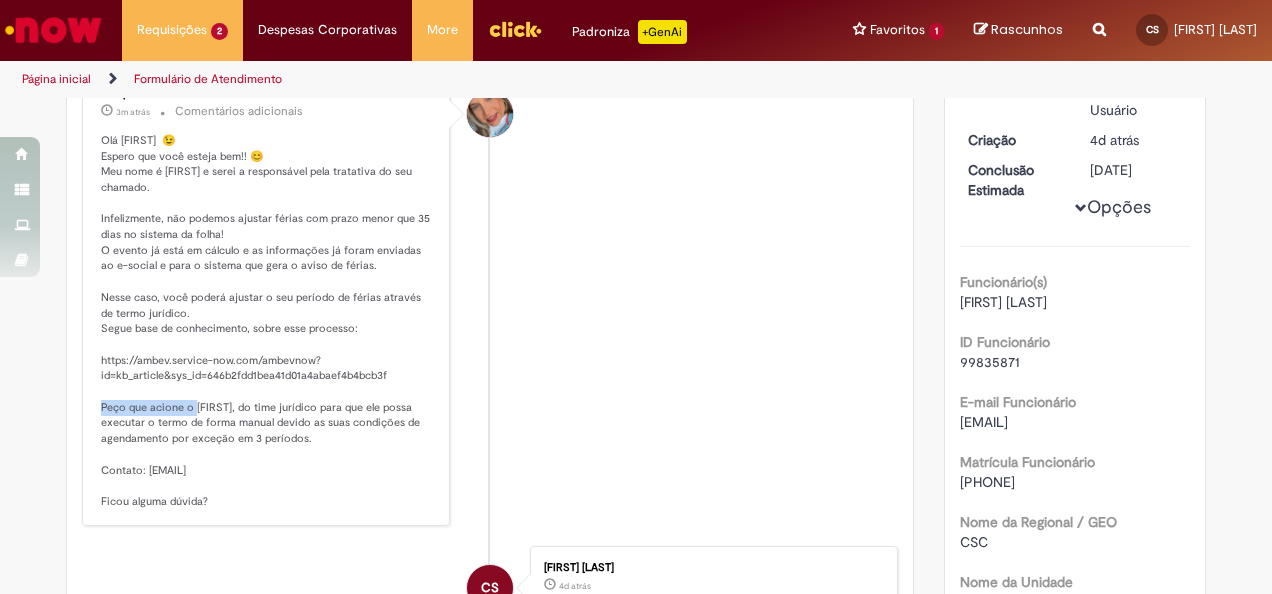 drag, startPoint x: 122, startPoint y: 324, endPoint x: 192, endPoint y: 409, distance: 110.11358 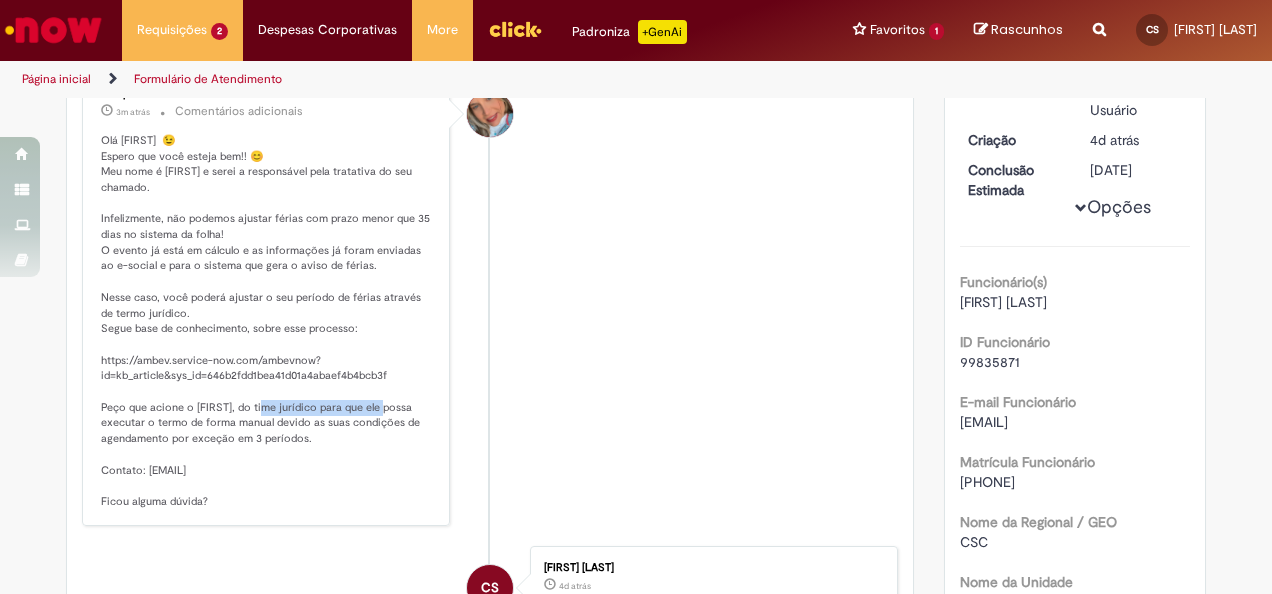 drag, startPoint x: 192, startPoint y: 409, endPoint x: 368, endPoint y: 403, distance: 176.10225 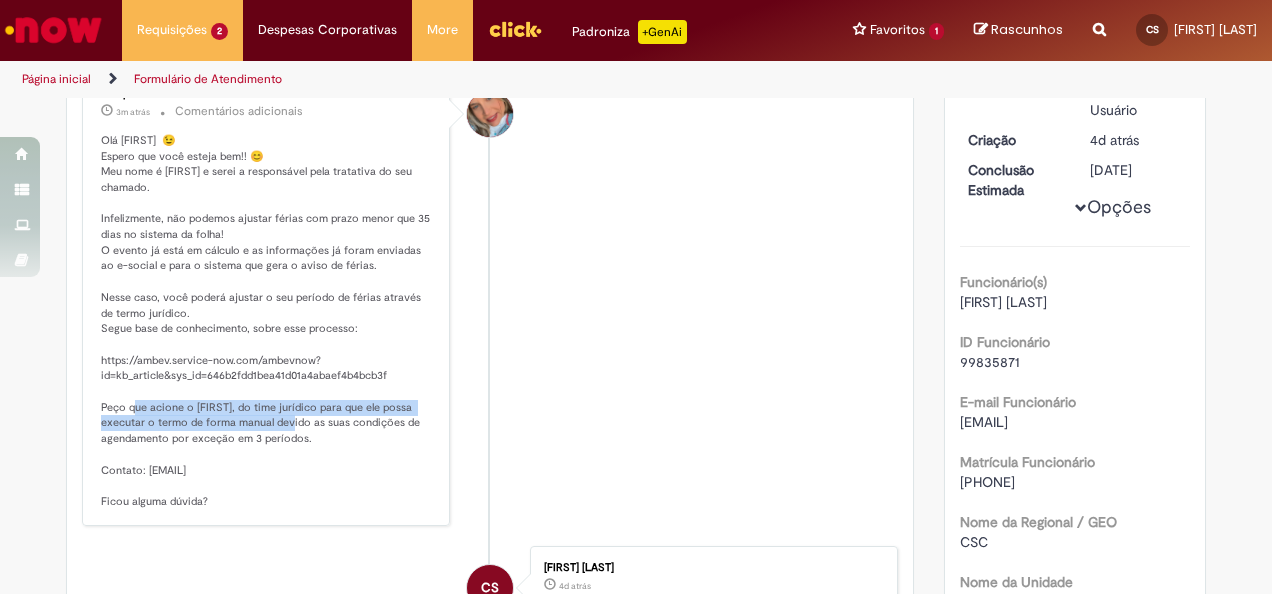 drag, startPoint x: 121, startPoint y: 407, endPoint x: 286, endPoint y: 423, distance: 165.77394 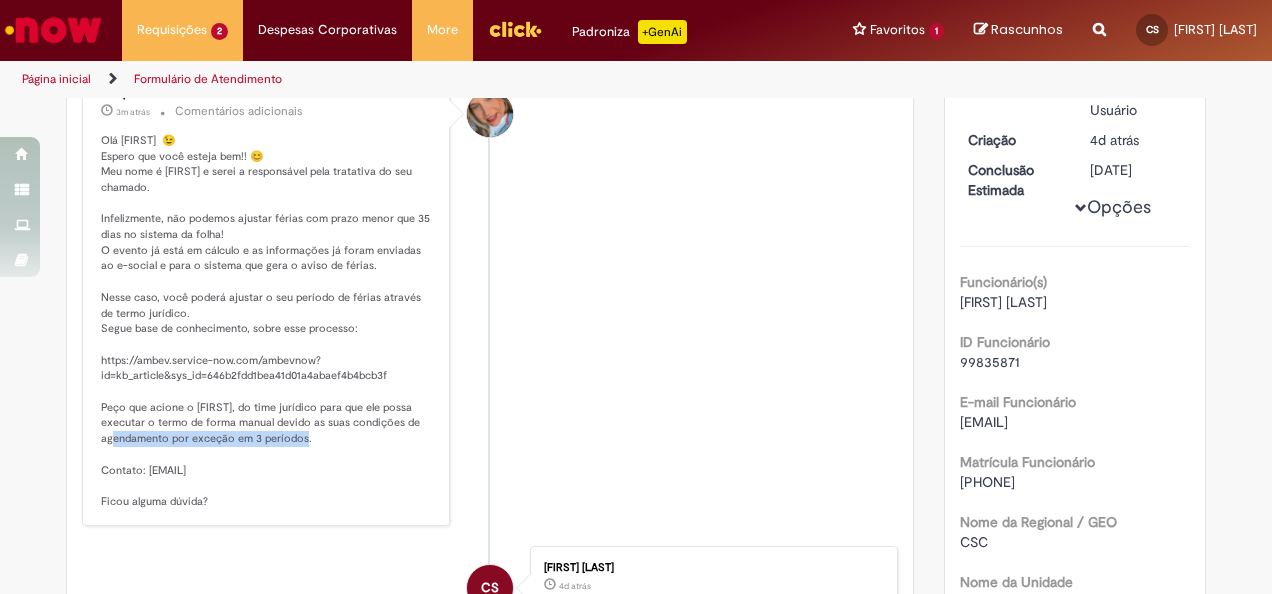 drag, startPoint x: 286, startPoint y: 423, endPoint x: 108, endPoint y: 434, distance: 178.33957 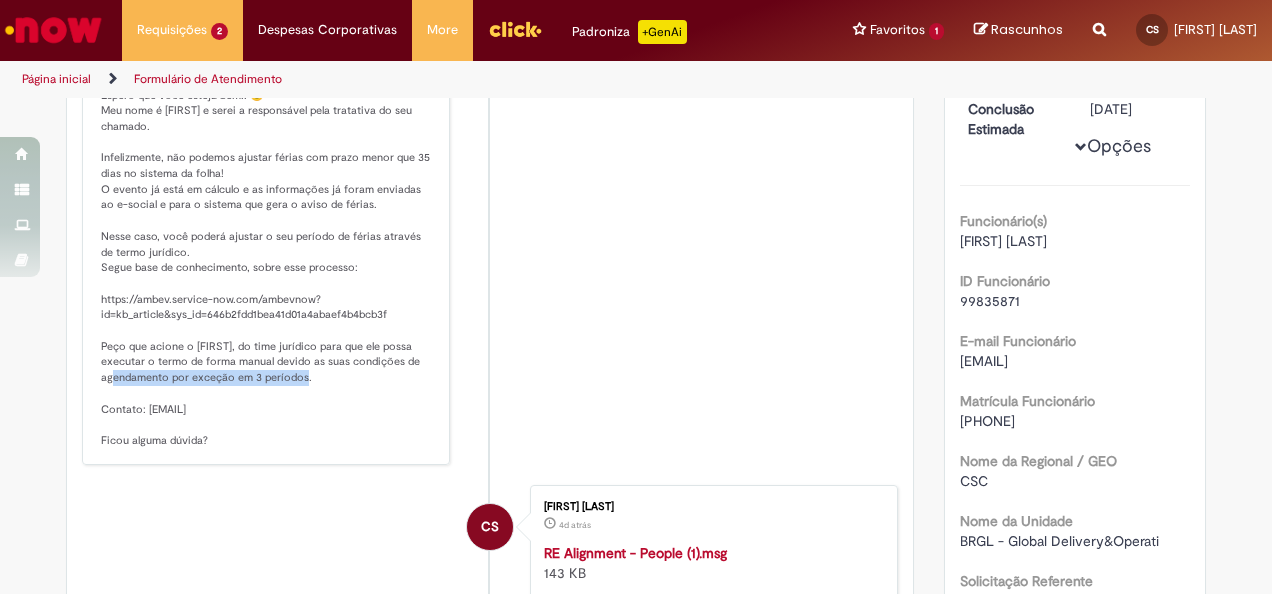 scroll, scrollTop: 400, scrollLeft: 0, axis: vertical 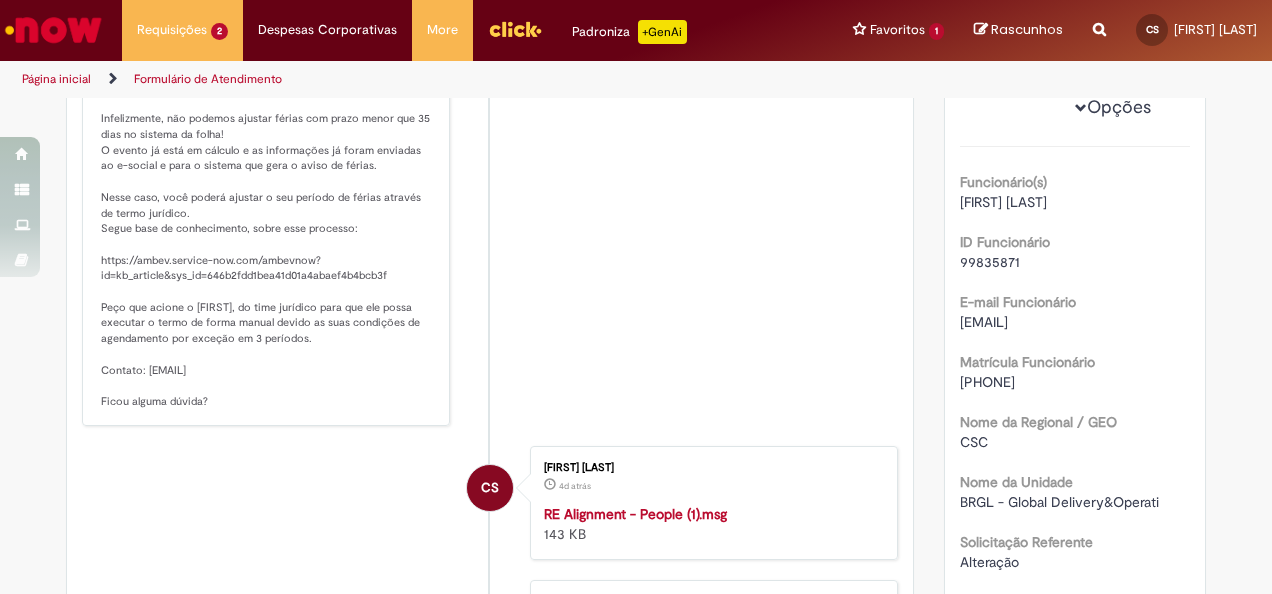 click on "[FIRST] [LAST]
3m atrás 3 minutos atrás     Comentários adicionais" at bounding box center (490, 199) 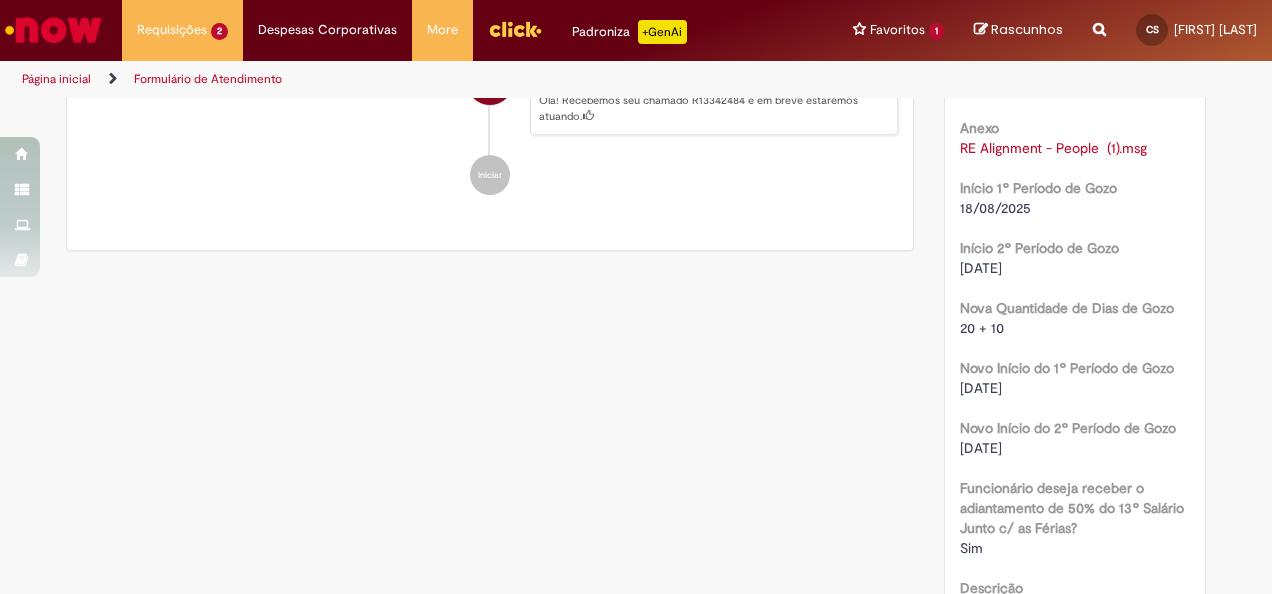 scroll, scrollTop: 1100, scrollLeft: 0, axis: vertical 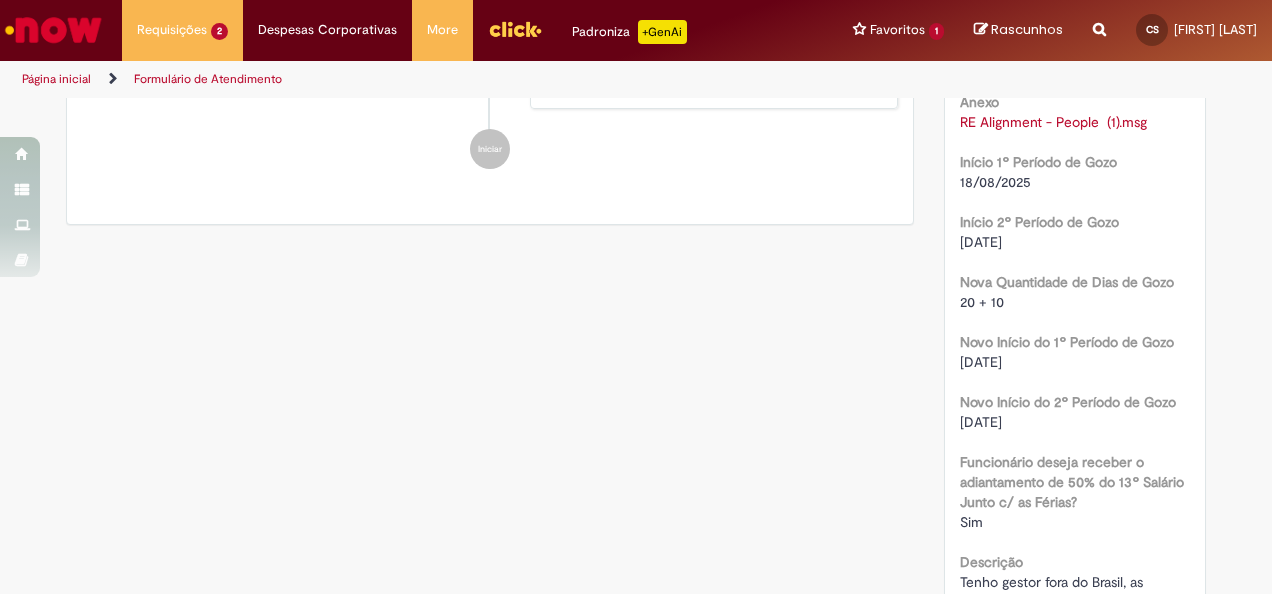 drag, startPoint x: 949, startPoint y: 406, endPoint x: 1006, endPoint y: 402, distance: 57.14018 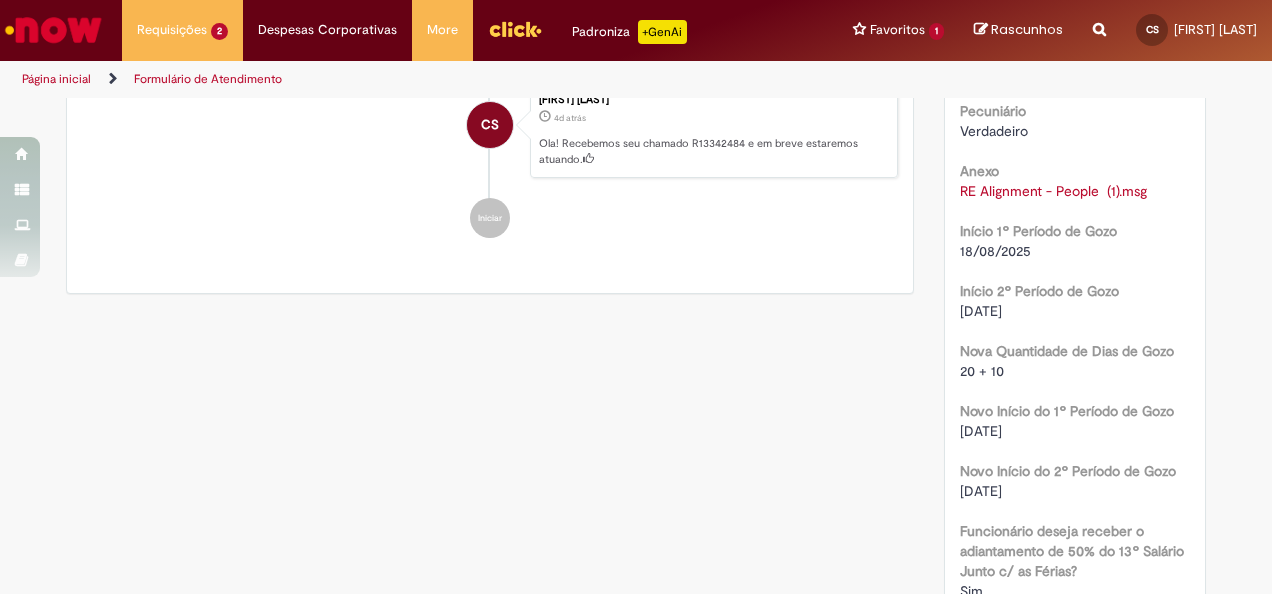 scroll, scrollTop: 1000, scrollLeft: 0, axis: vertical 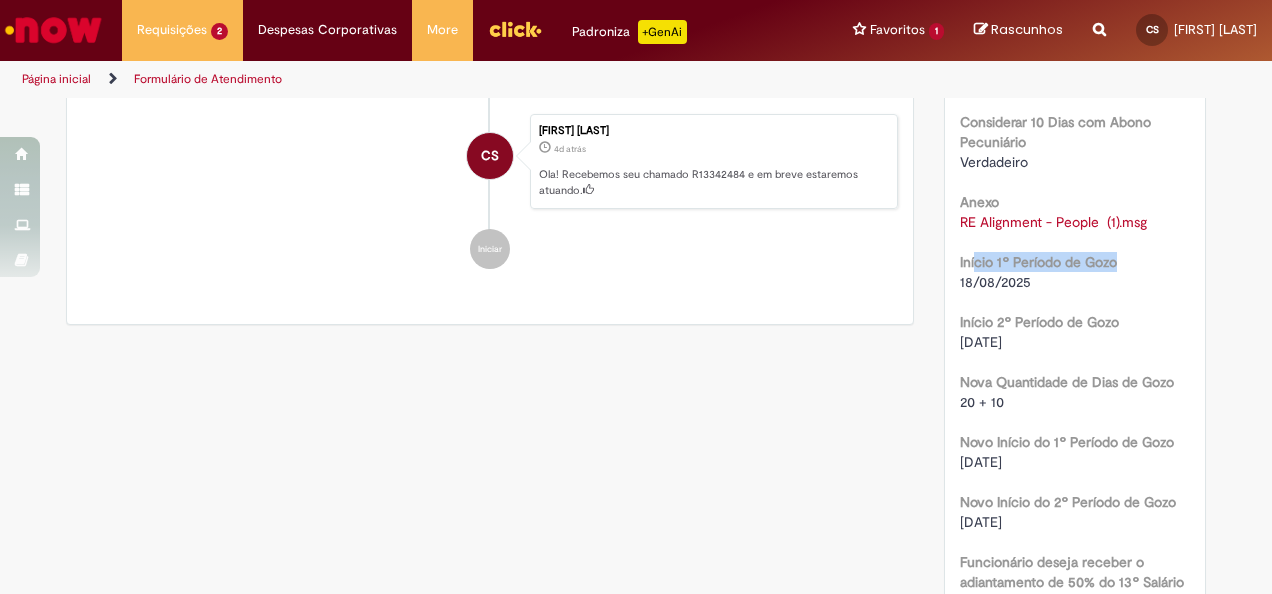 drag, startPoint x: 995, startPoint y: 295, endPoint x: 1114, endPoint y: 296, distance: 119.0042 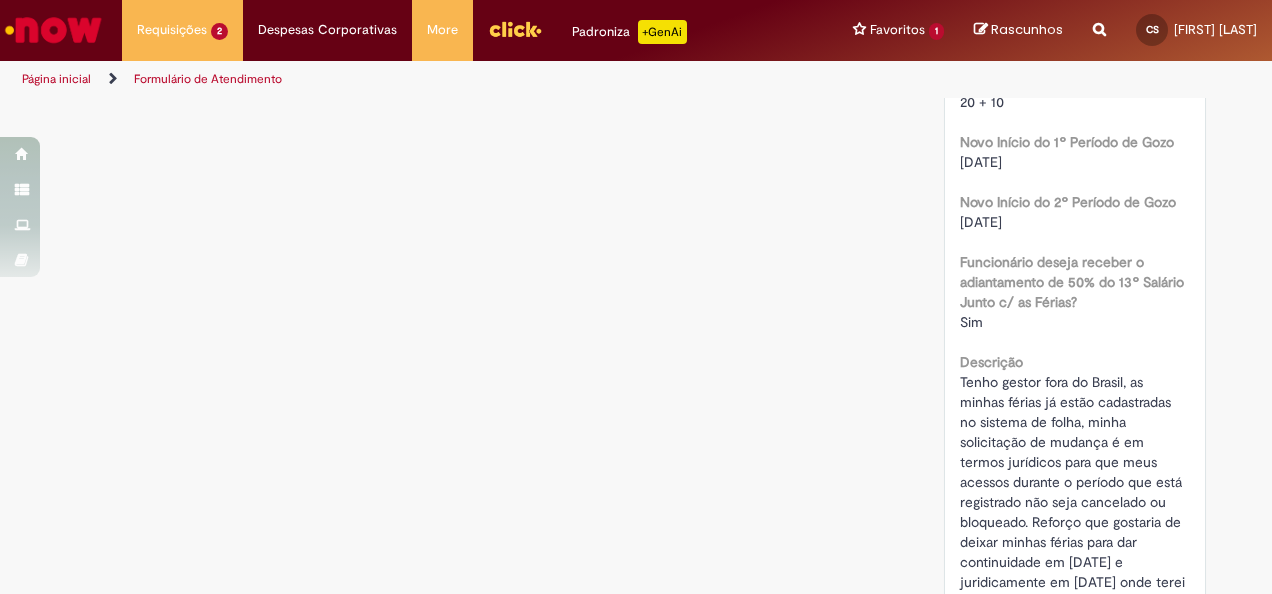 scroll, scrollTop: 1400, scrollLeft: 0, axis: vertical 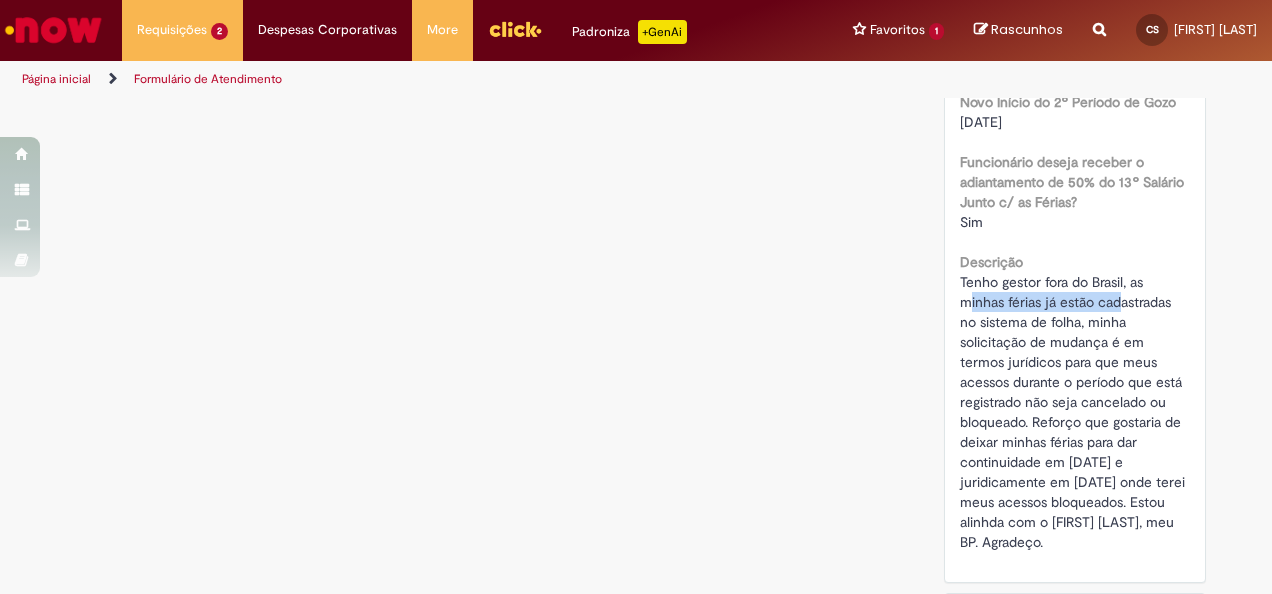 drag, startPoint x: 962, startPoint y: 335, endPoint x: 1116, endPoint y: 342, distance: 154.15901 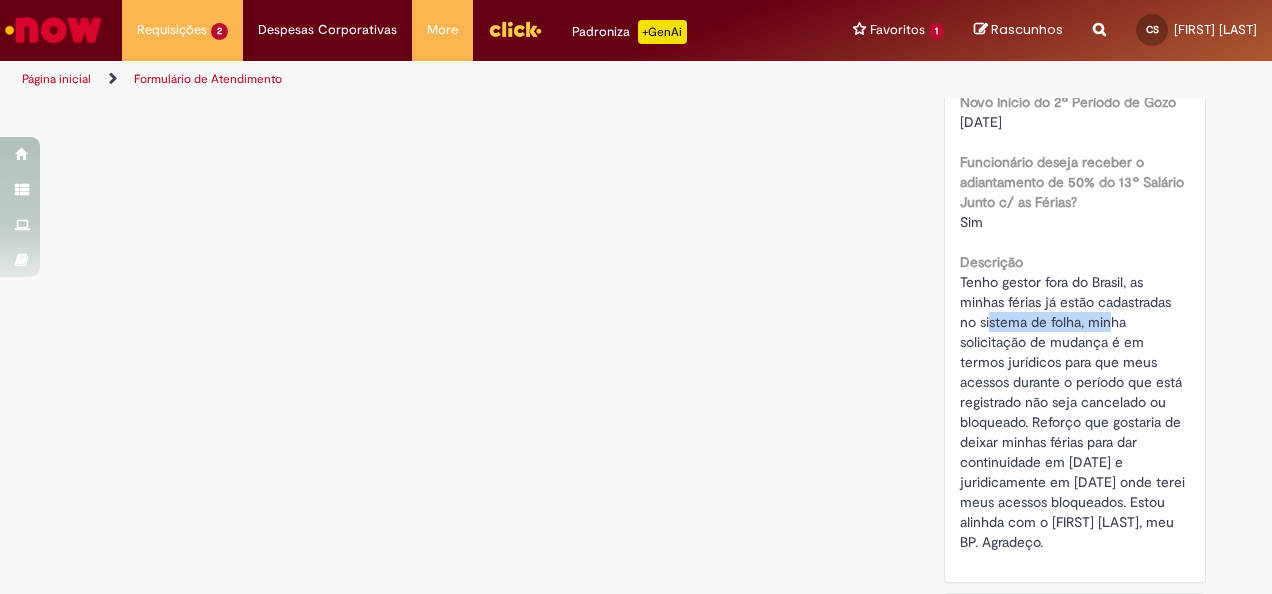 drag, startPoint x: 1116, startPoint y: 342, endPoint x: 1090, endPoint y: 359, distance: 31.06445 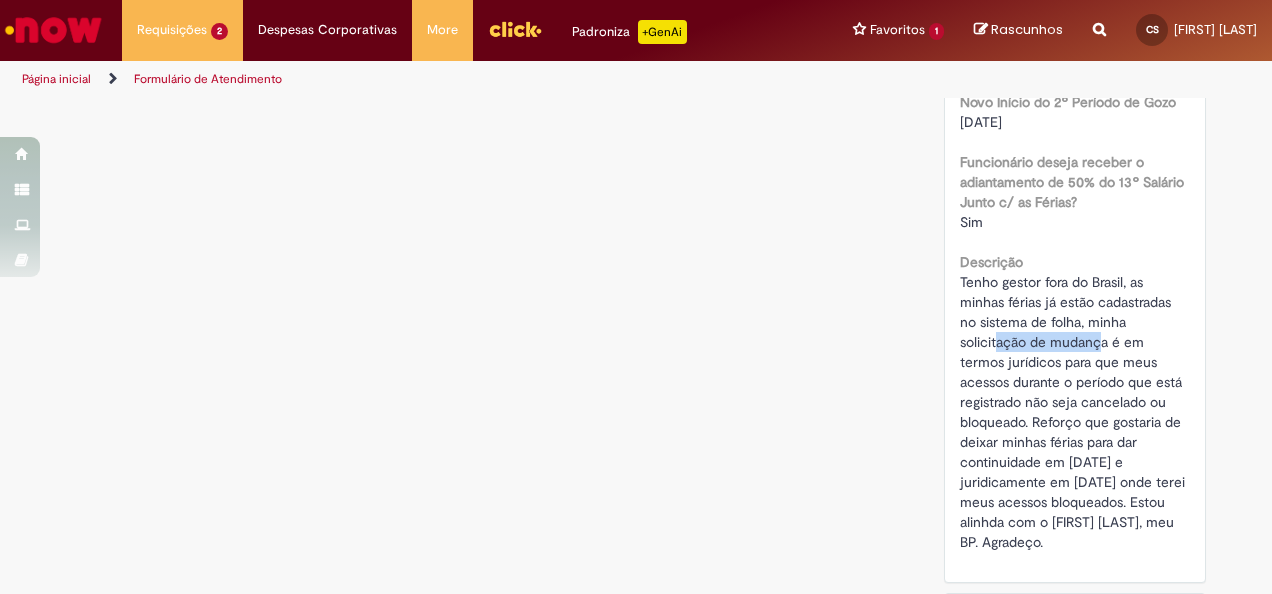 drag, startPoint x: 1090, startPoint y: 359, endPoint x: 1099, endPoint y: 385, distance: 27.513634 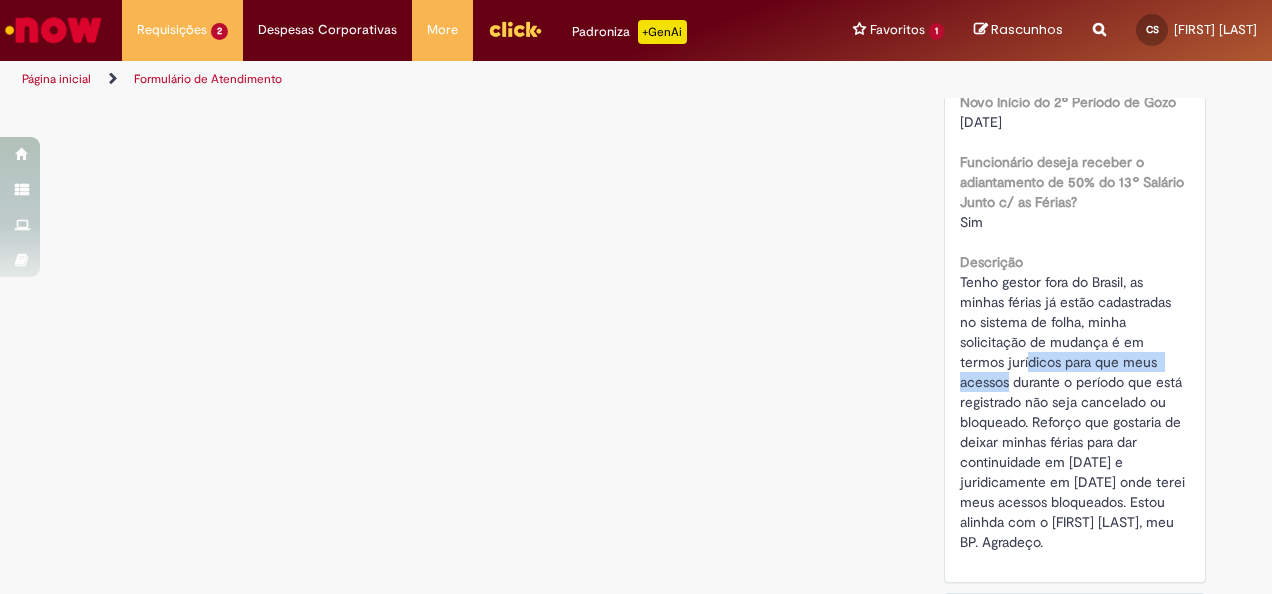 drag, startPoint x: 1099, startPoint y: 385, endPoint x: 1153, endPoint y: 403, distance: 56.920998 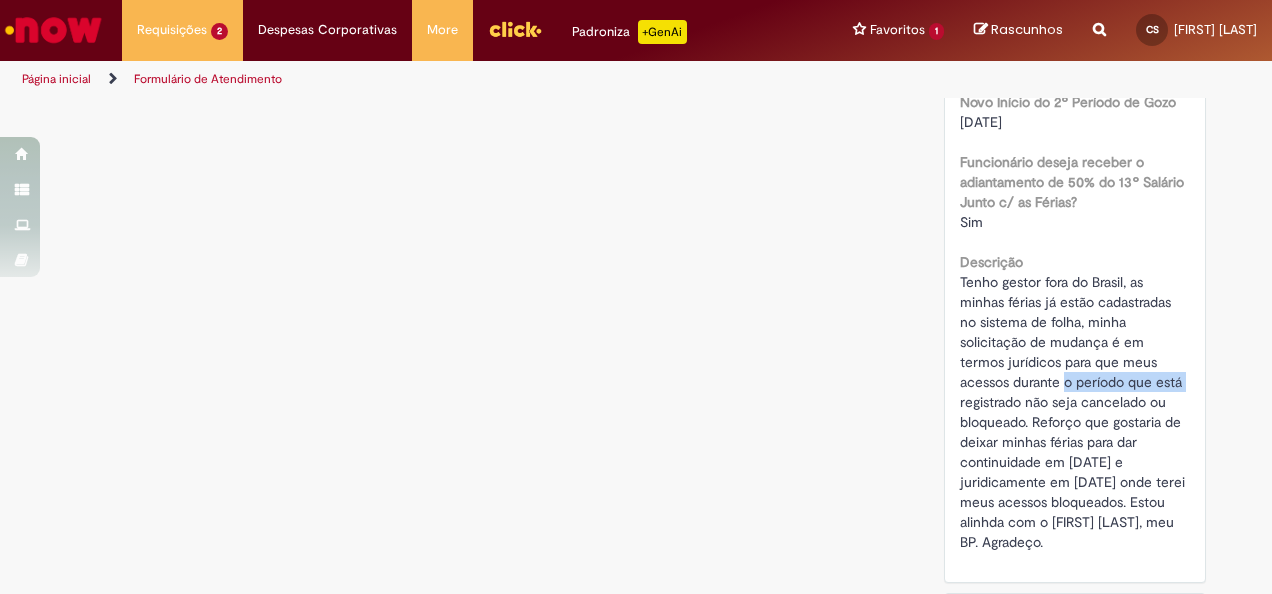 drag, startPoint x: 1006, startPoint y: 423, endPoint x: 1168, endPoint y: 428, distance: 162.07715 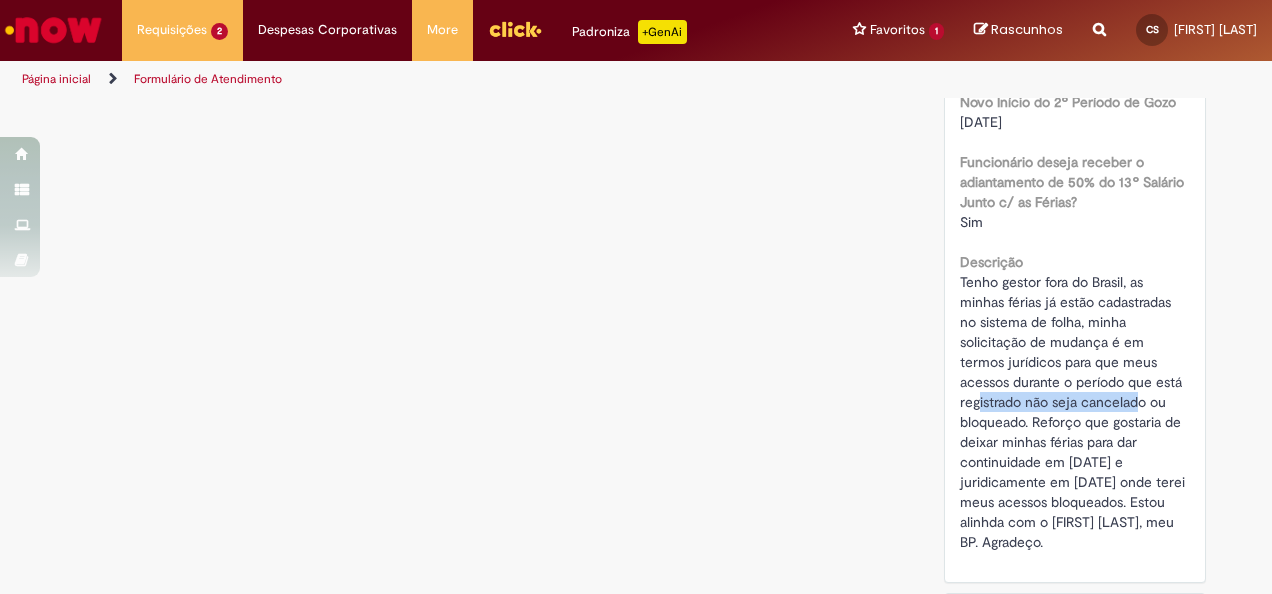 drag, startPoint x: 1073, startPoint y: 438, endPoint x: 1132, endPoint y: 440, distance: 59.03389 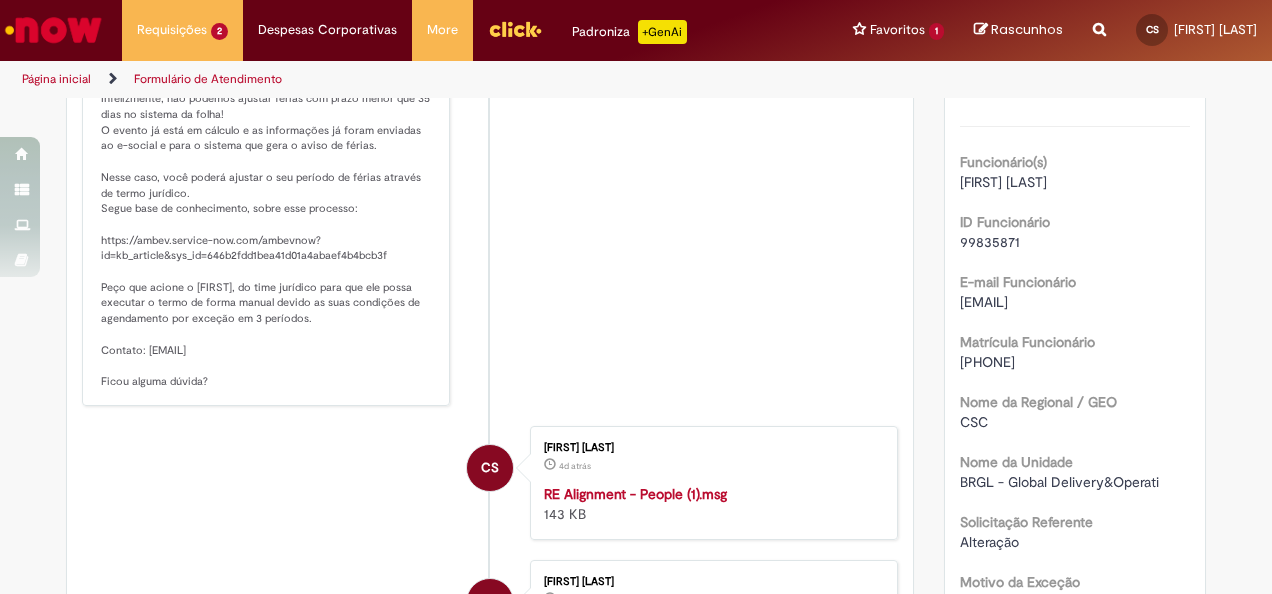 scroll, scrollTop: 300, scrollLeft: 0, axis: vertical 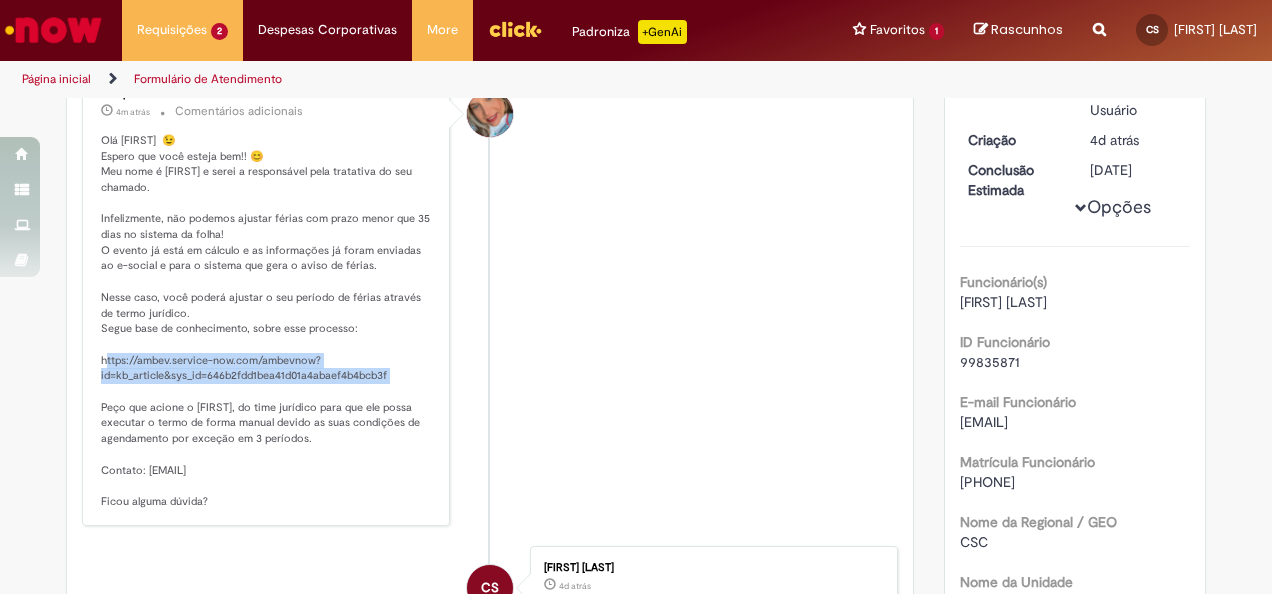 drag, startPoint x: 382, startPoint y: 370, endPoint x: 89, endPoint y: 361, distance: 293.13818 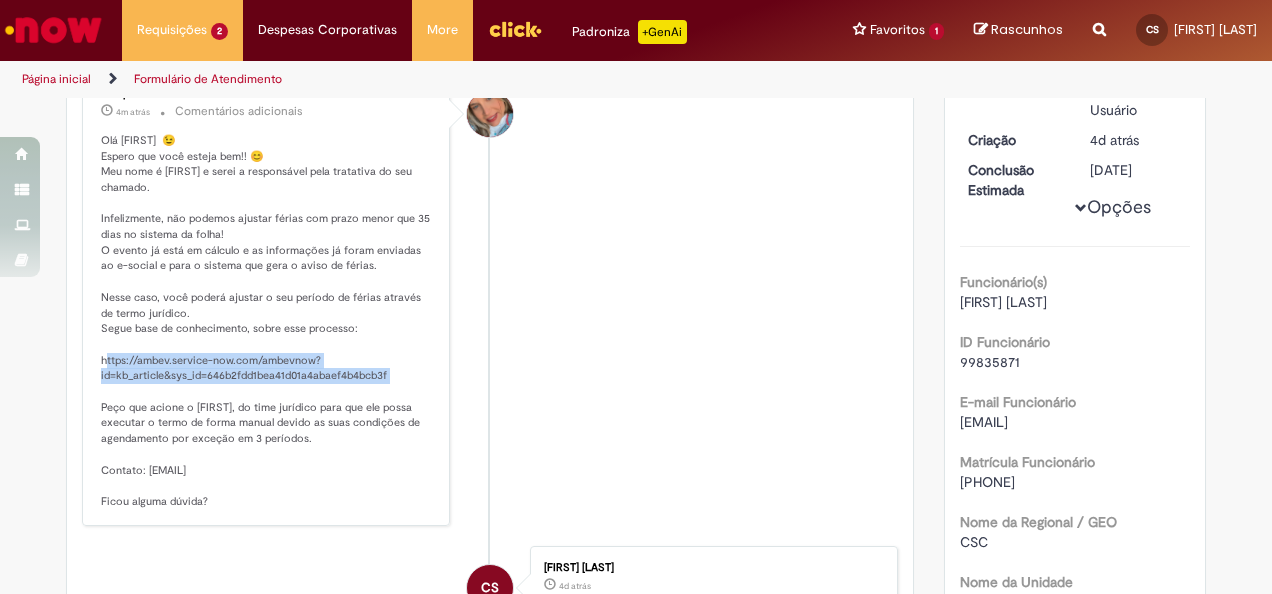 copy on "tps://ambev.service-now.com/ambevnow?id=kb_article&sys_id=646b2fdd1bea41d01a4abaef4b4bcb3f" 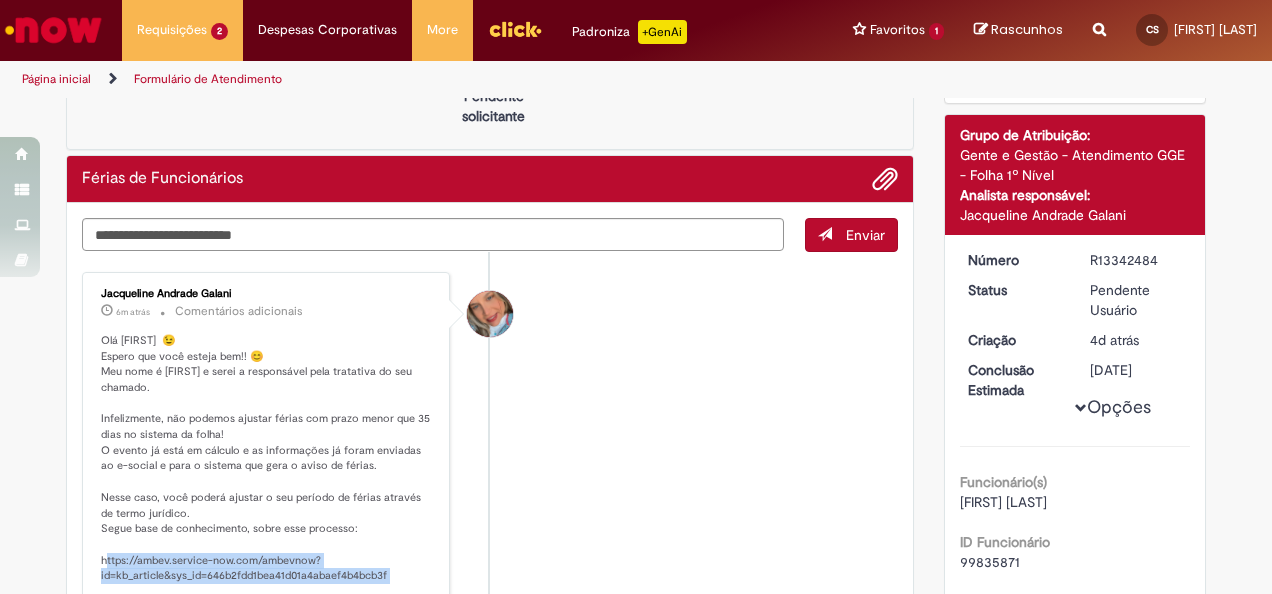 scroll, scrollTop: 200, scrollLeft: 0, axis: vertical 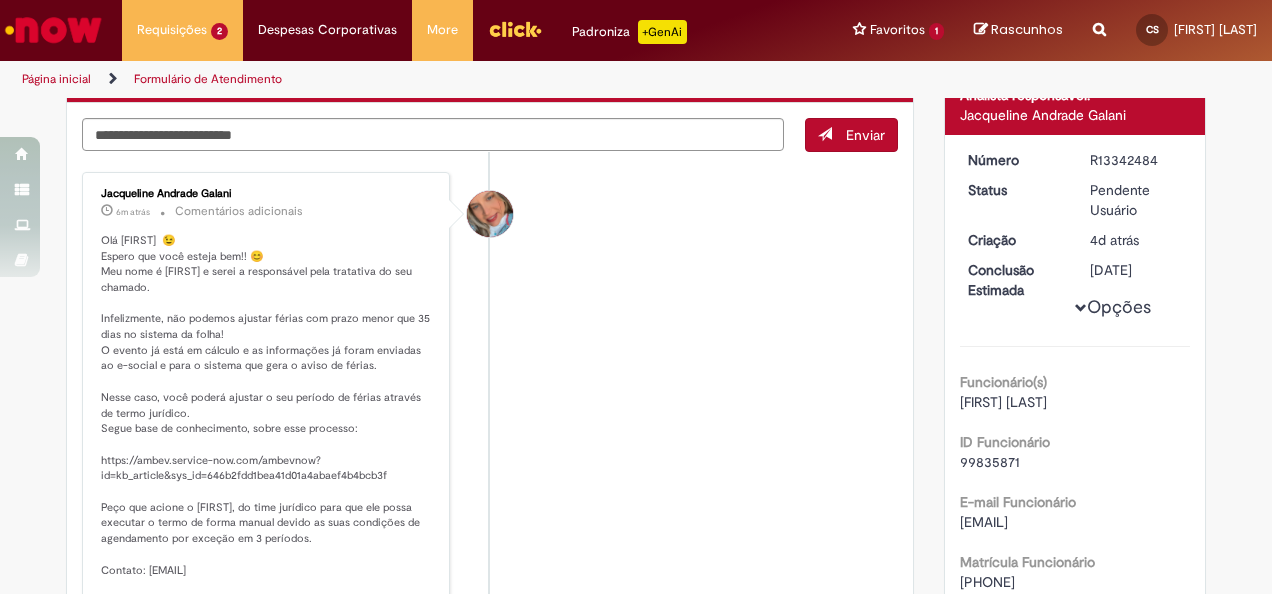 drag, startPoint x: 289, startPoint y: 330, endPoint x: 372, endPoint y: 332, distance: 83.02409 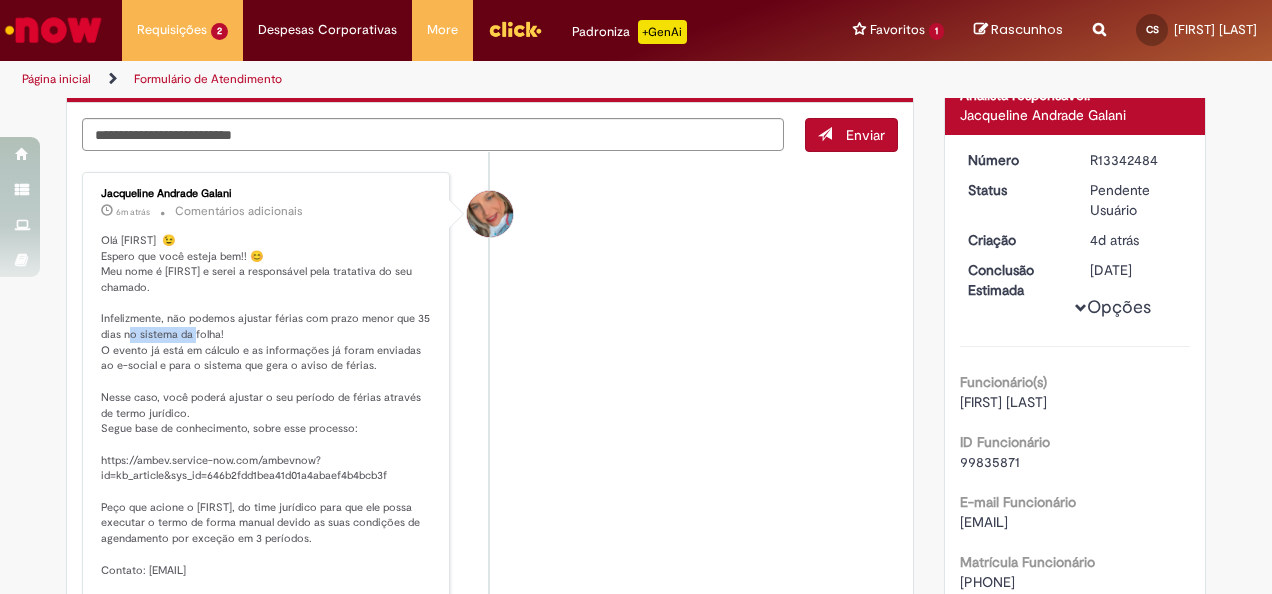 drag, startPoint x: 130, startPoint y: 329, endPoint x: 180, endPoint y: 328, distance: 50.01 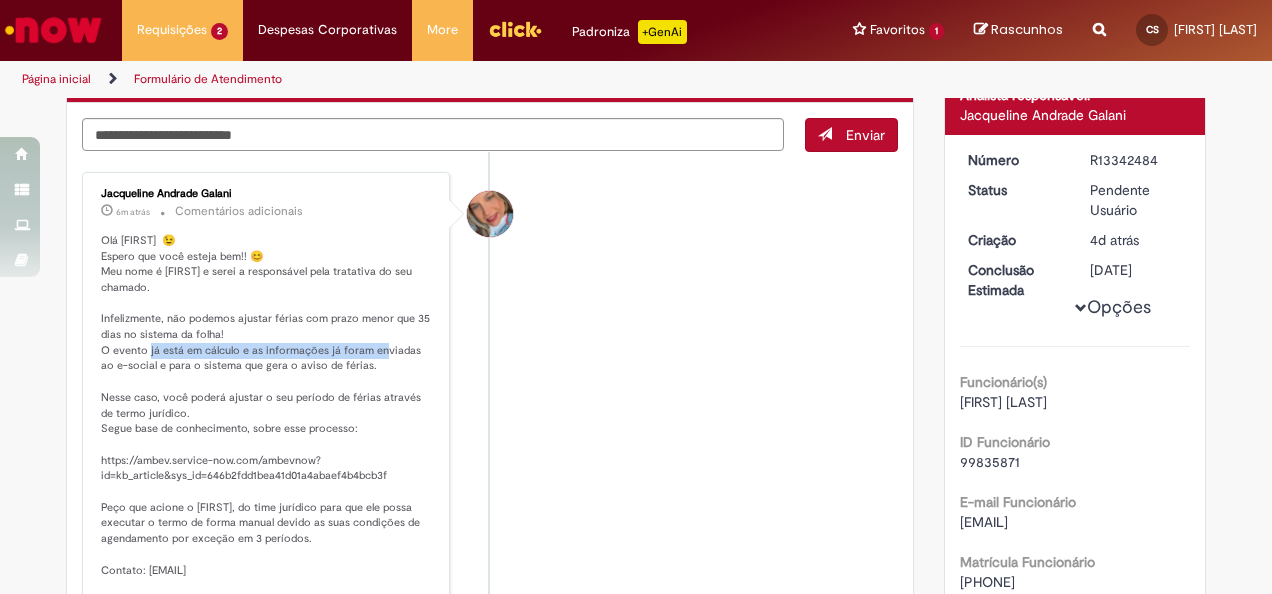 drag, startPoint x: 180, startPoint y: 328, endPoint x: 368, endPoint y: 348, distance: 189.06084 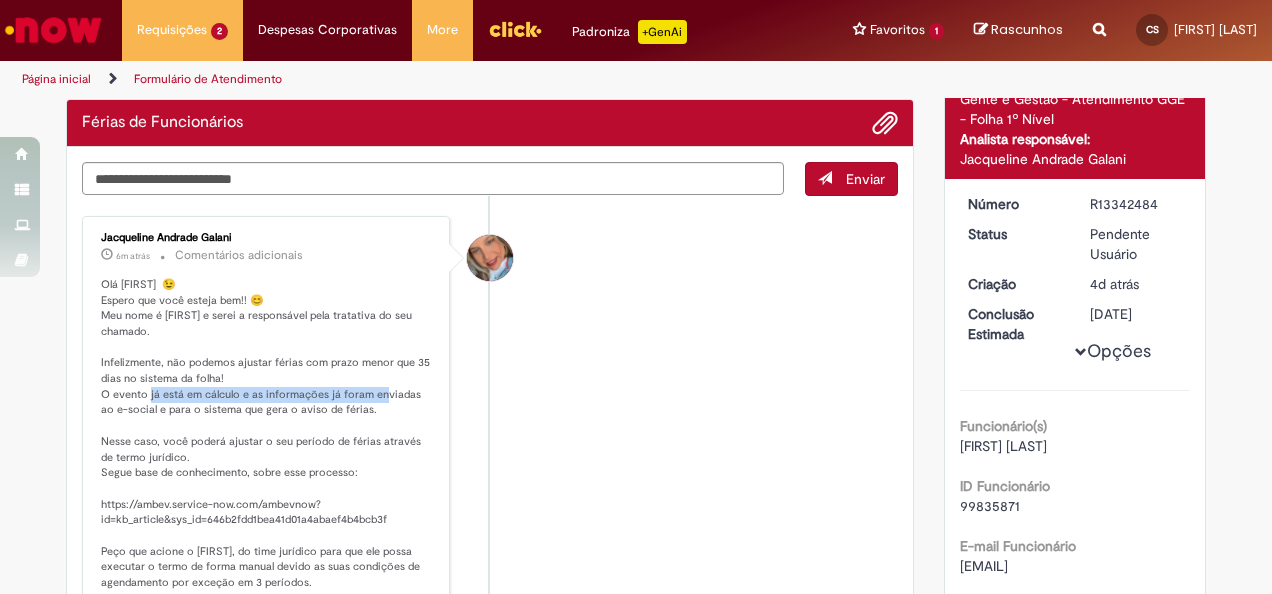 scroll, scrollTop: 100, scrollLeft: 0, axis: vertical 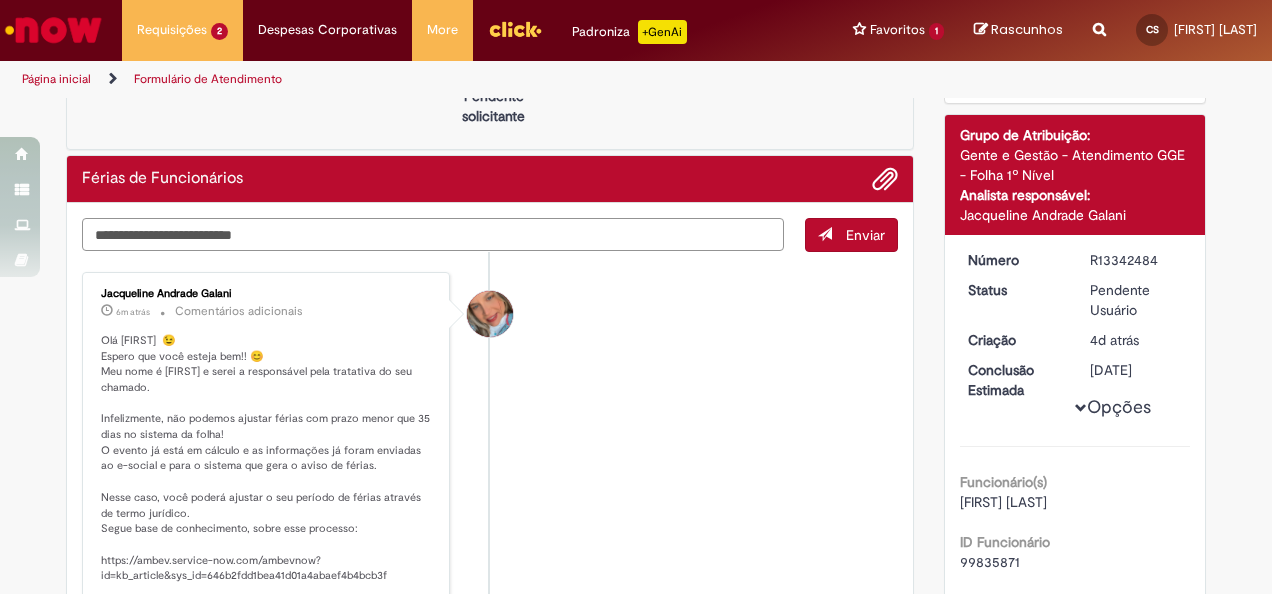 click at bounding box center (433, 234) 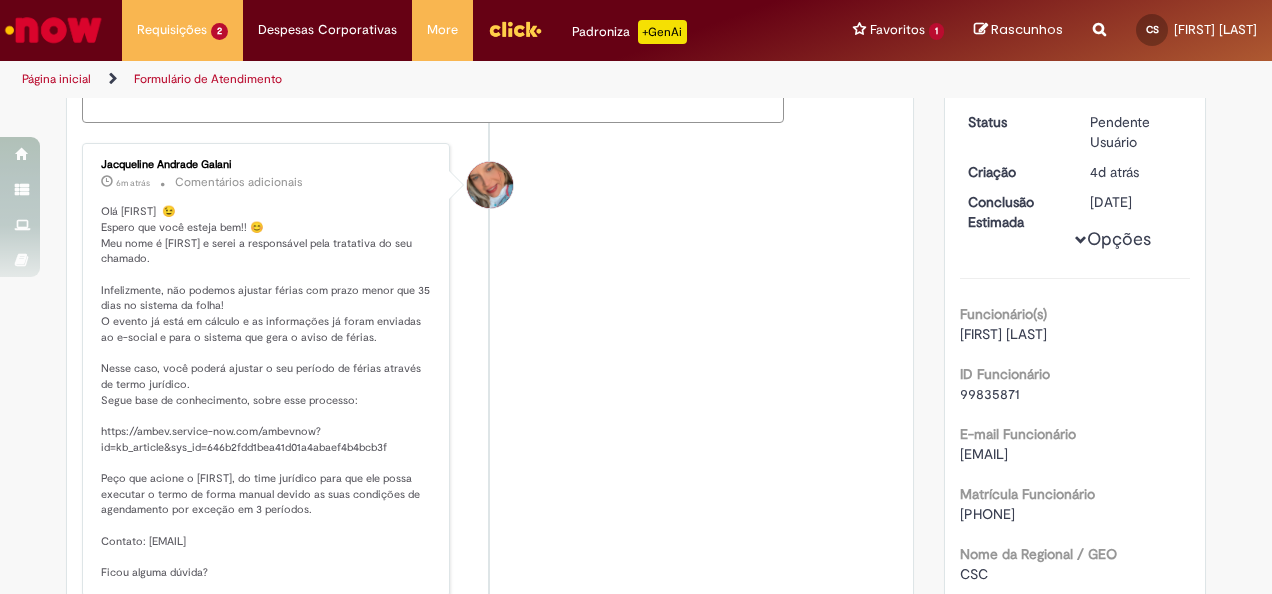 scroll, scrollTop: 300, scrollLeft: 0, axis: vertical 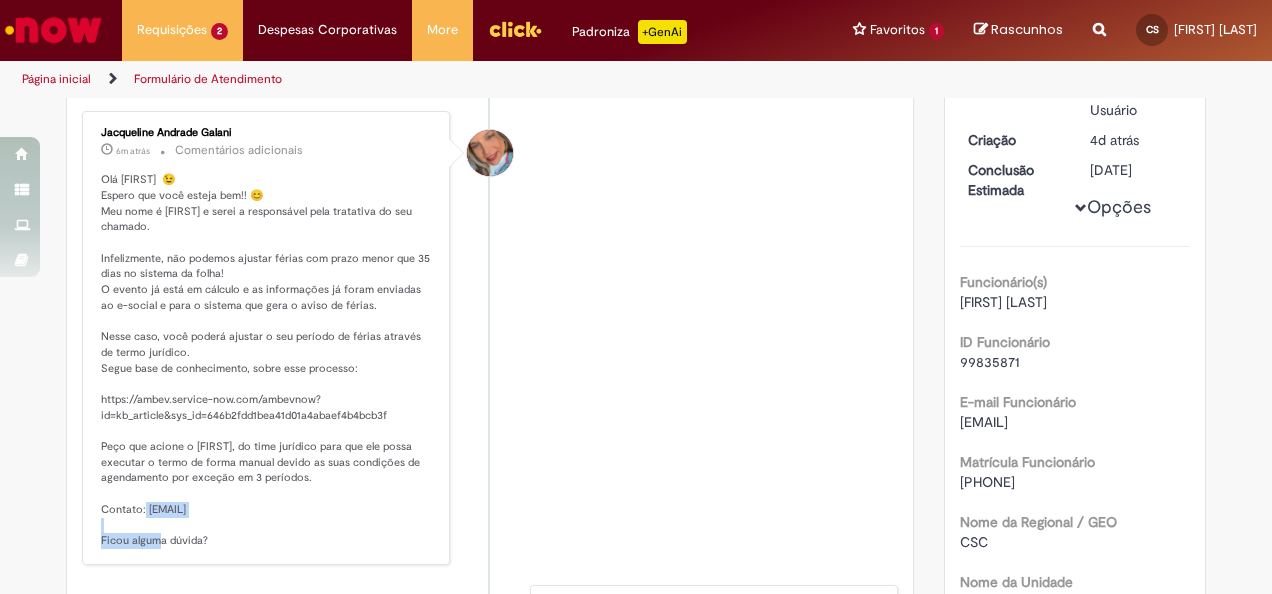 drag, startPoint x: 236, startPoint y: 504, endPoint x: 137, endPoint y: 506, distance: 99.0202 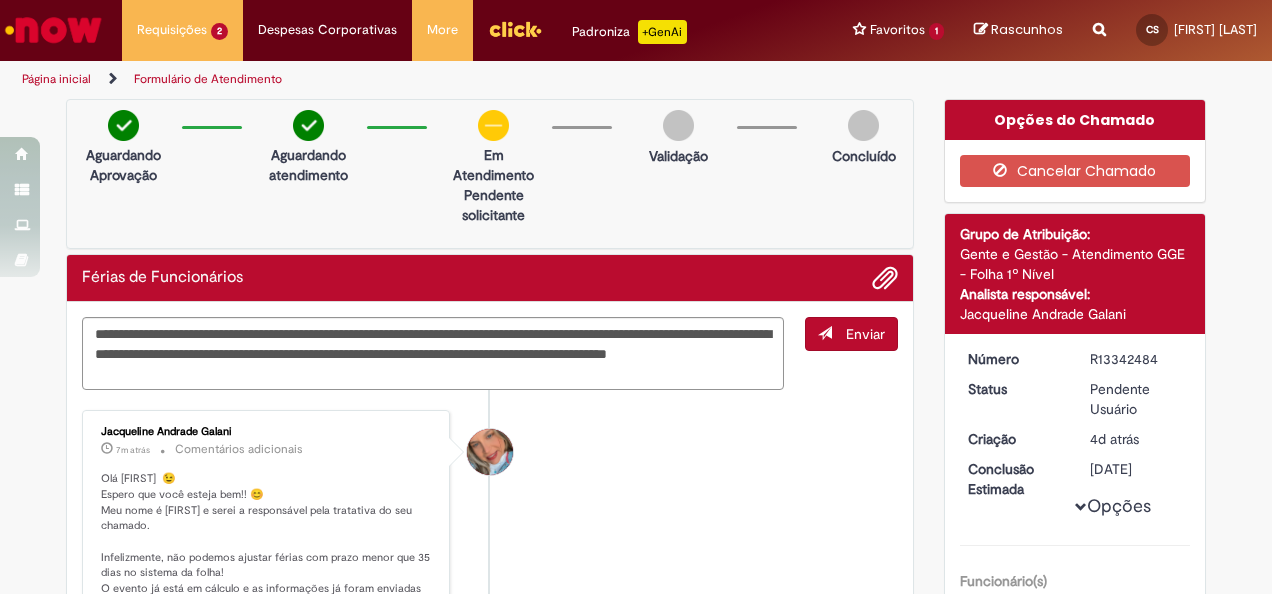 scroll, scrollTop: 0, scrollLeft: 0, axis: both 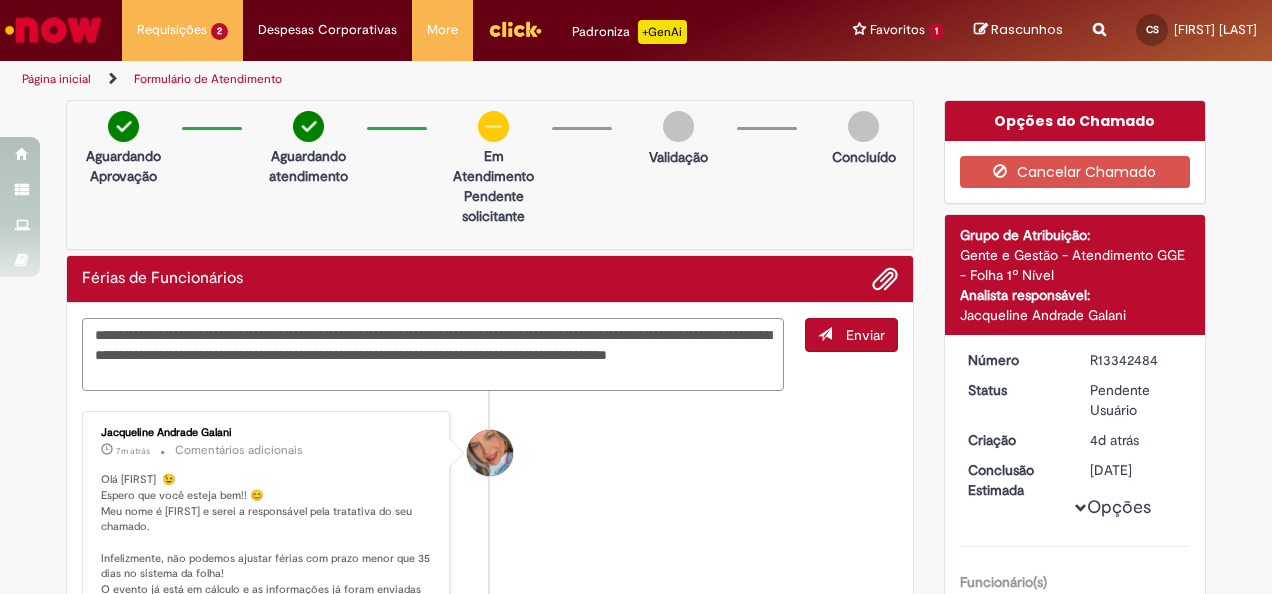 click on "**********" at bounding box center (433, 354) 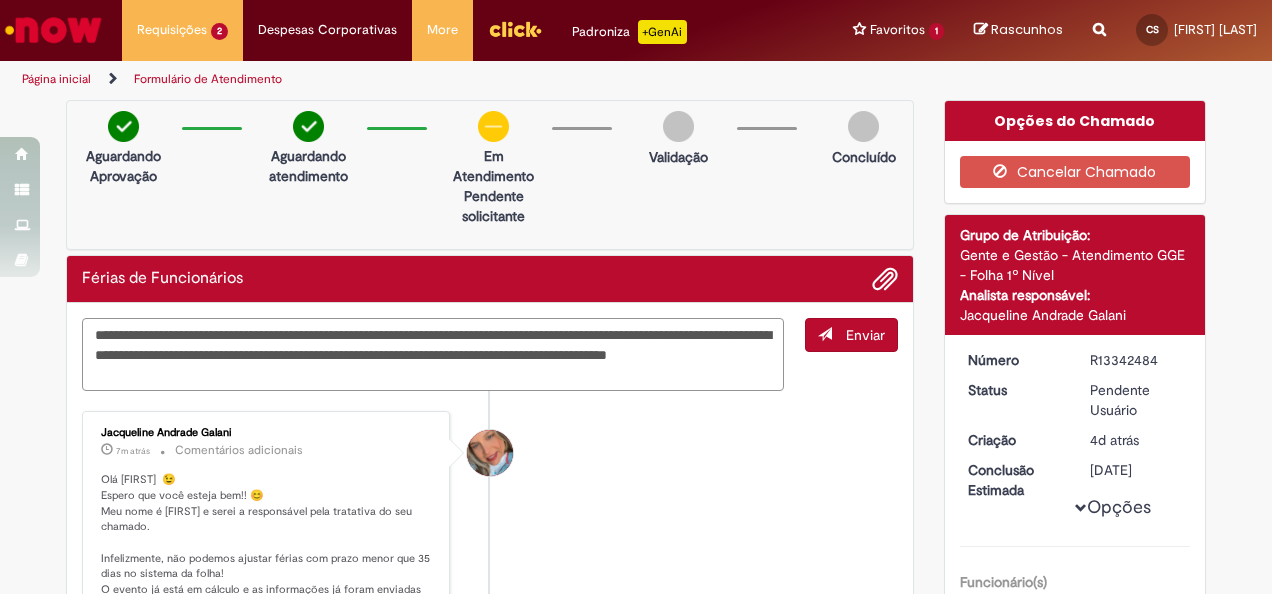 click on "**********" at bounding box center (433, 354) 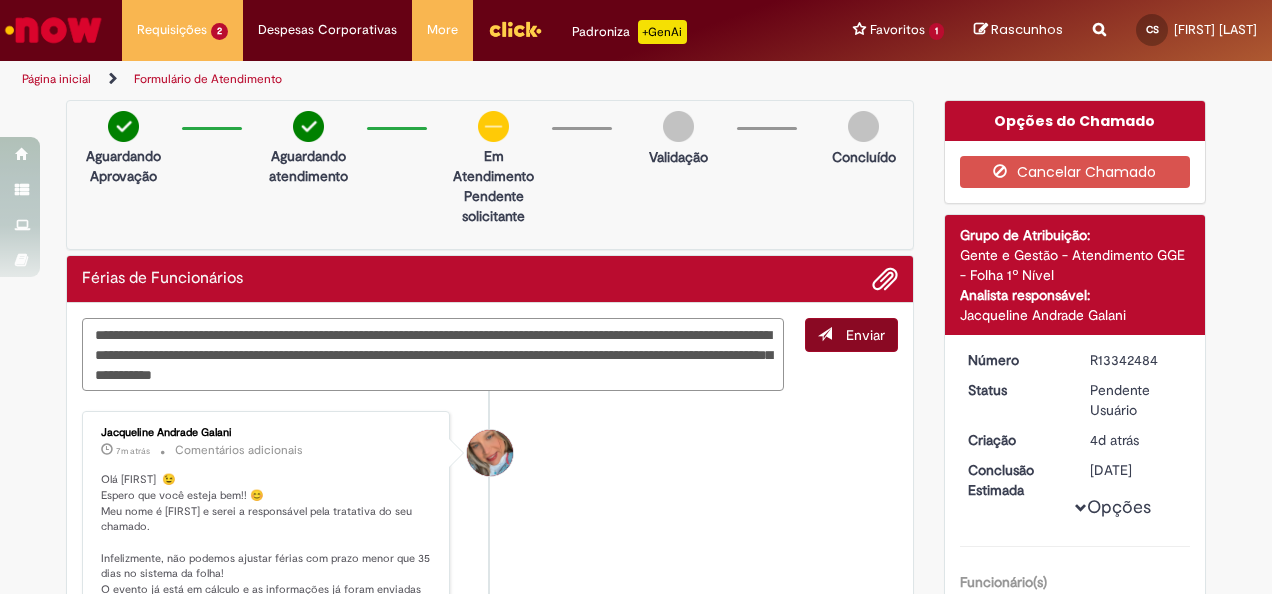 type on "**********" 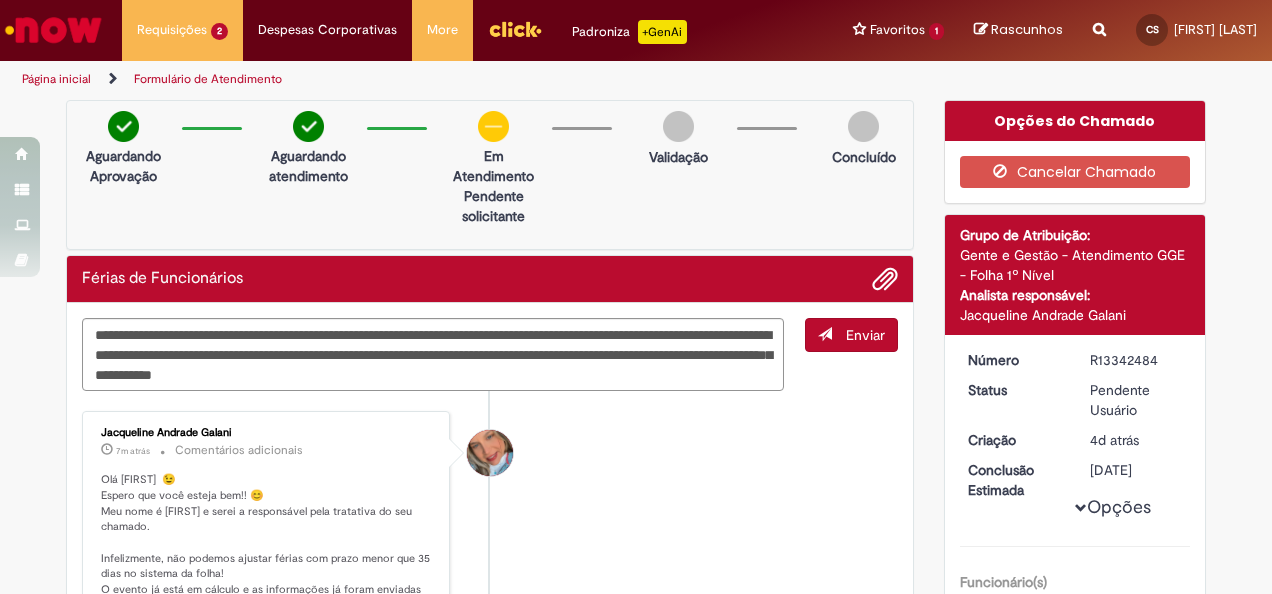 click on "Enviar" at bounding box center [865, 335] 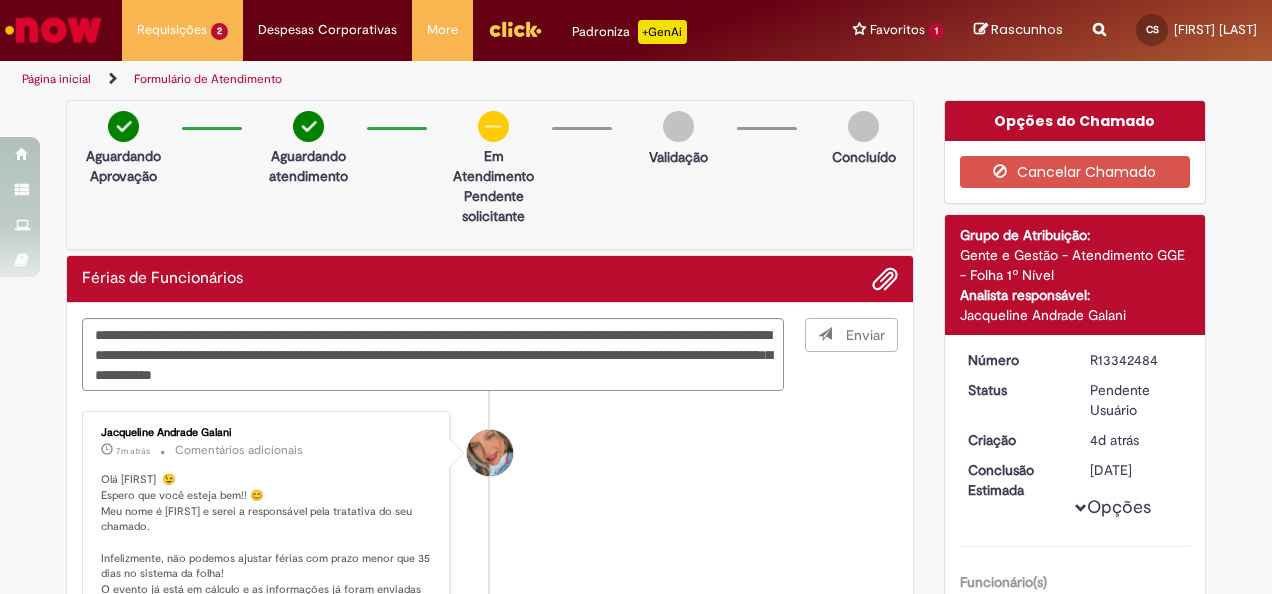type 